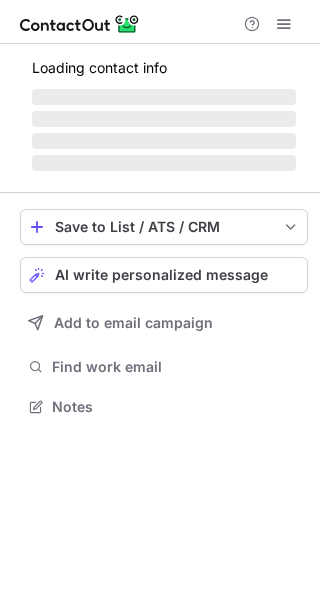 scroll, scrollTop: 0, scrollLeft: 0, axis: both 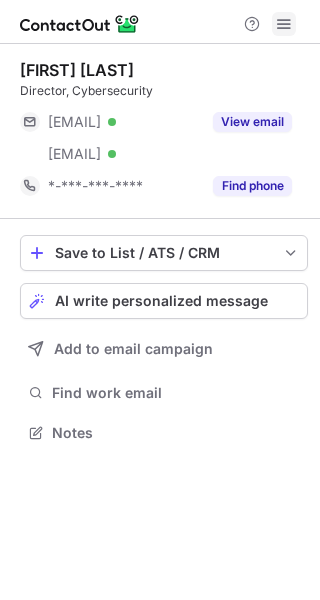 click at bounding box center (284, 24) 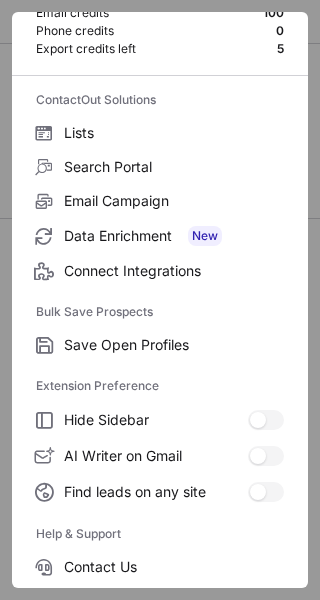 scroll, scrollTop: 233, scrollLeft: 0, axis: vertical 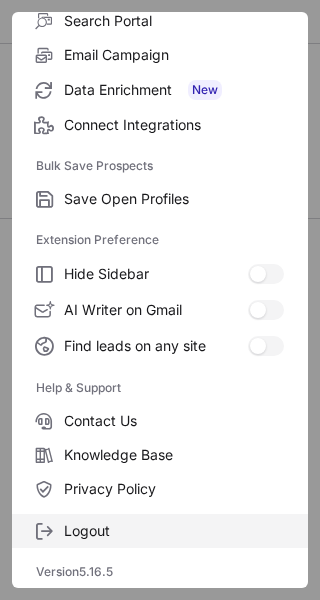click on "Logout" at bounding box center [174, 531] 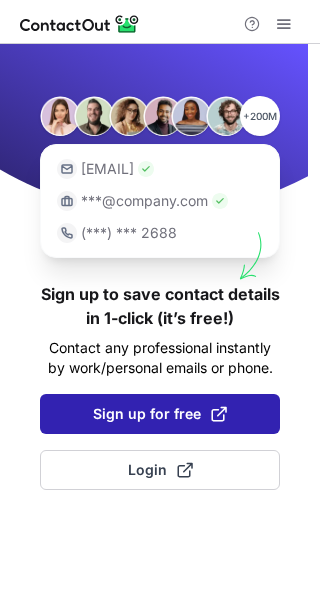 click on "Sign up for free" at bounding box center (160, 414) 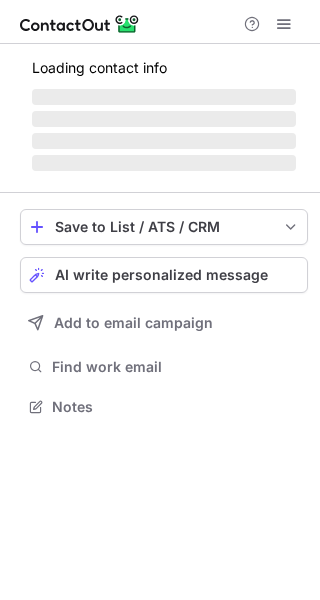 scroll, scrollTop: 0, scrollLeft: 0, axis: both 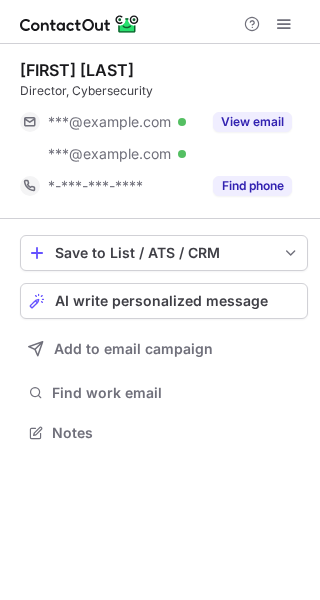 click on "Find phone" at bounding box center [252, 186] 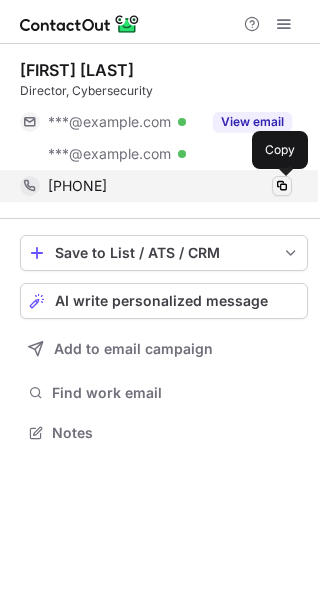click at bounding box center [282, 186] 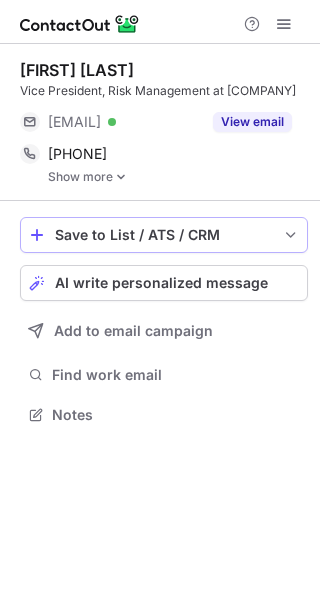 scroll, scrollTop: 0, scrollLeft: 0, axis: both 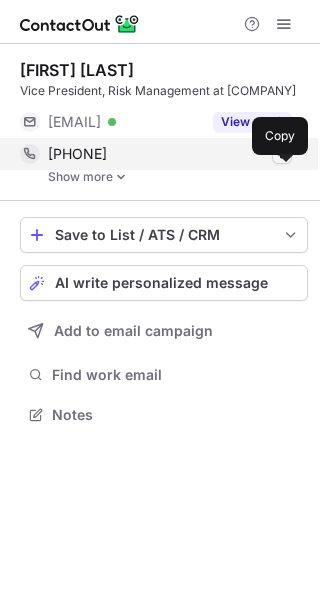 click at bounding box center (282, 154) 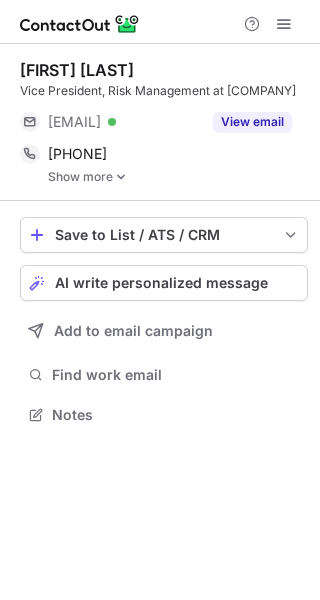 type 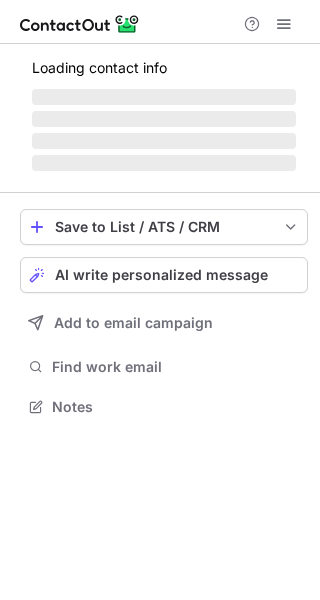scroll, scrollTop: 0, scrollLeft: 0, axis: both 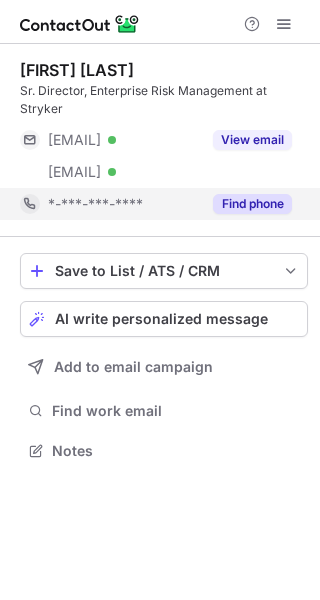 click on "Find phone" at bounding box center (252, 204) 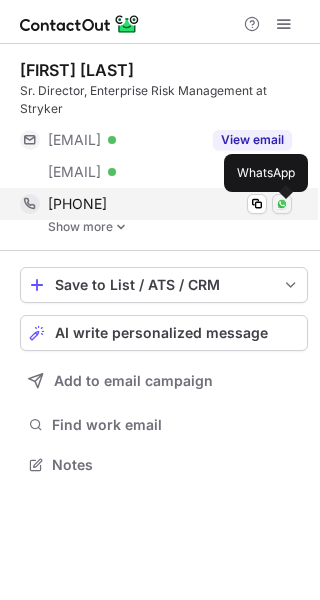 scroll, scrollTop: 10, scrollLeft: 10, axis: both 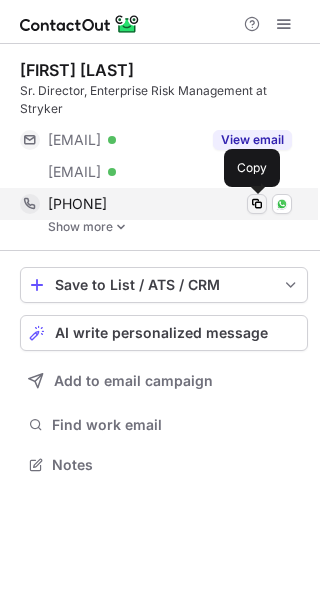 click at bounding box center [257, 204] 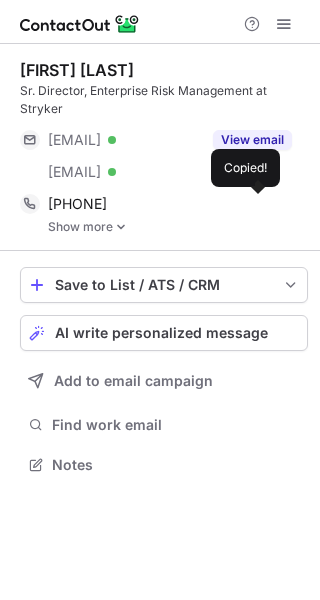 type 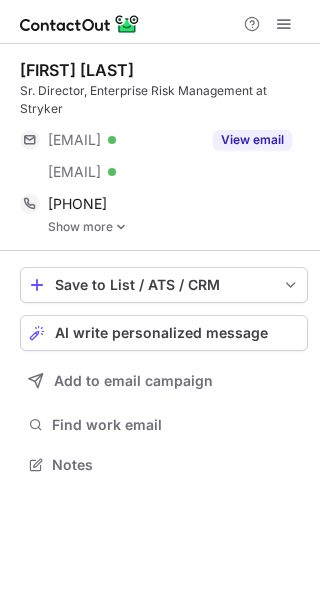 click on "Show more" at bounding box center [178, 227] 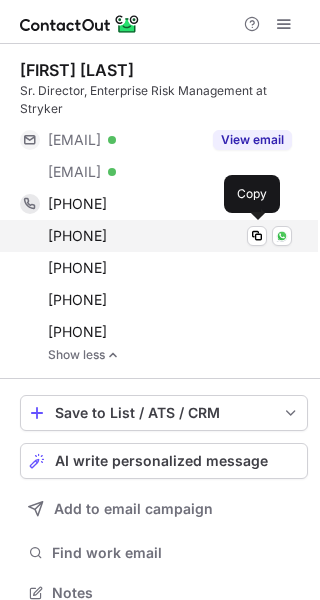 scroll, scrollTop: 10, scrollLeft: 10, axis: both 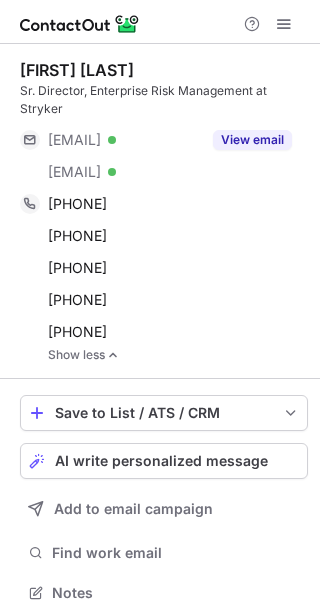 click at bounding box center (113, 355) 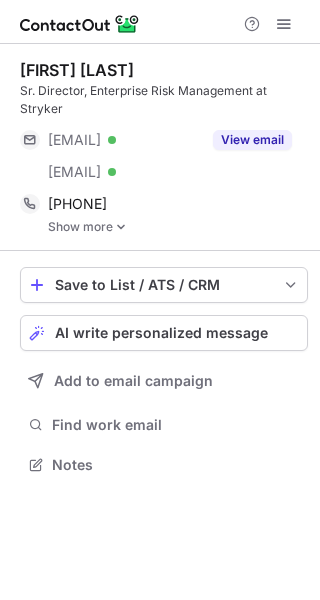 scroll, scrollTop: 10, scrollLeft: 10, axis: both 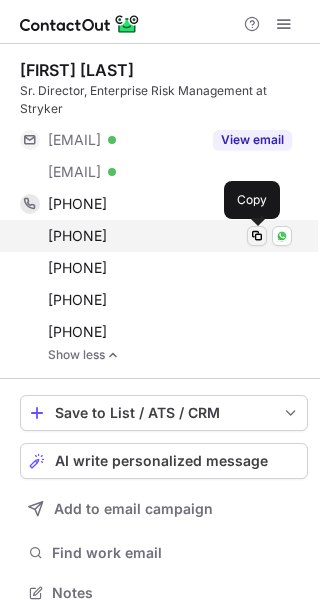 click at bounding box center (257, 236) 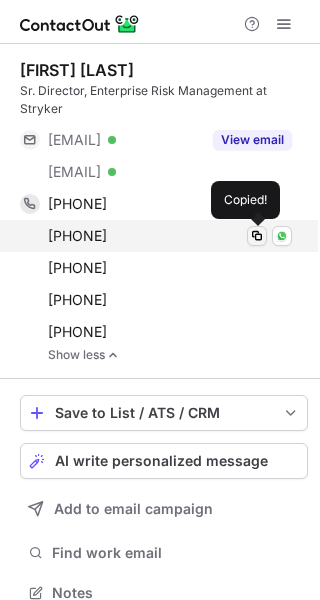 type 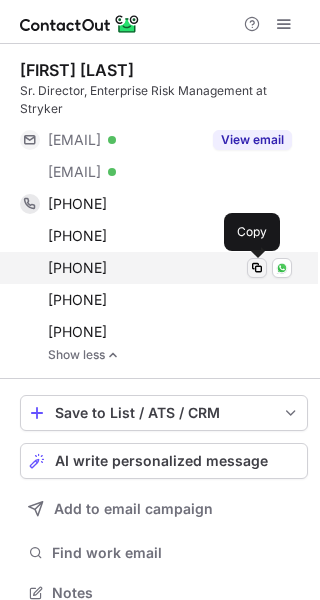 type 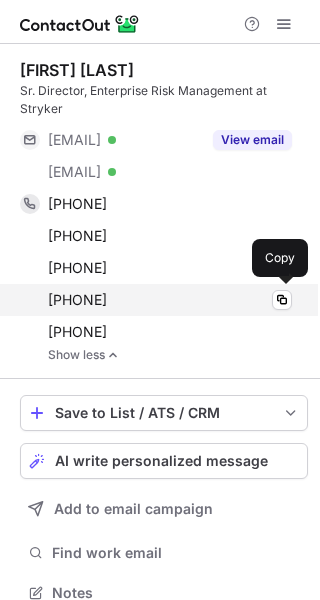 click on "+18185602672" at bounding box center (170, 300) 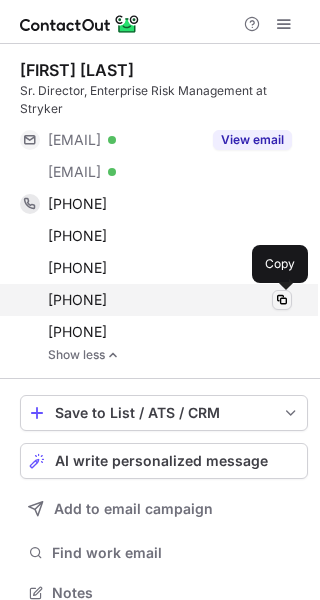 click at bounding box center [282, 300] 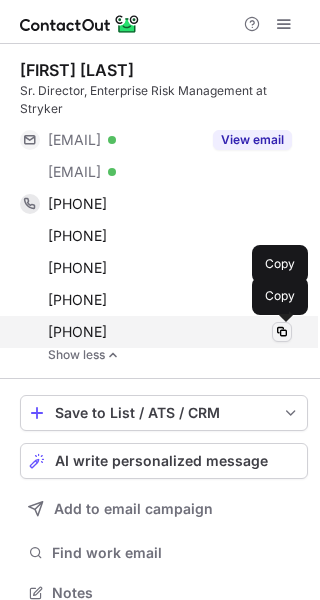 click at bounding box center (282, 332) 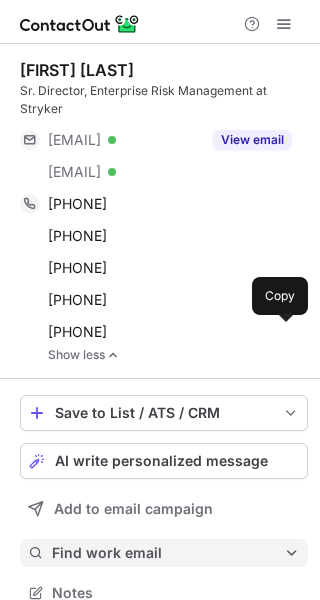 scroll, scrollTop: 23, scrollLeft: 0, axis: vertical 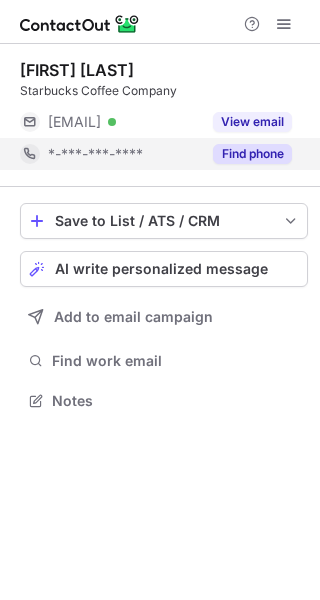 click on "Find phone" at bounding box center (246, 154) 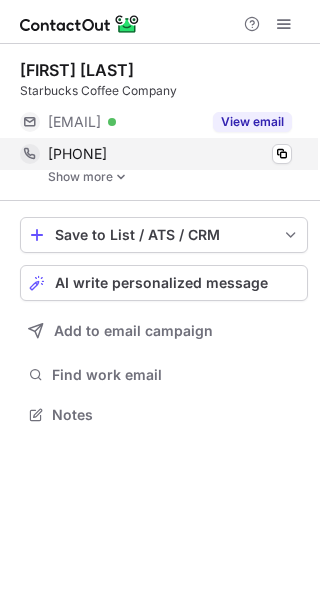 scroll, scrollTop: 10, scrollLeft: 10, axis: both 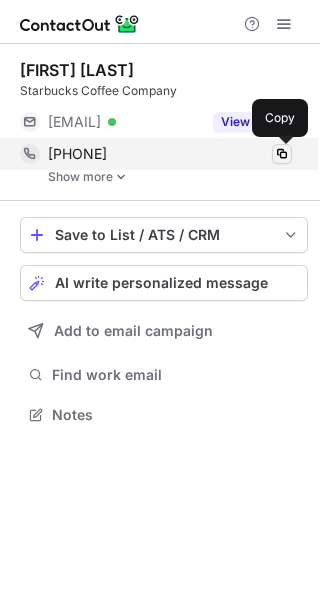 click at bounding box center [282, 154] 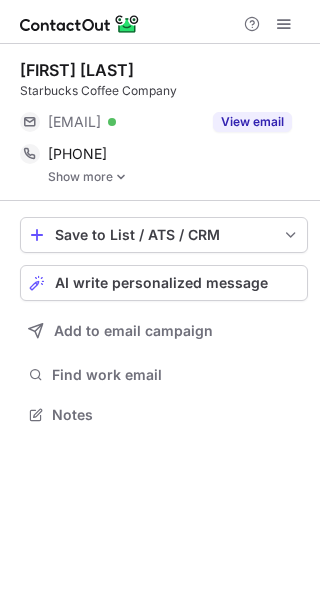 click on "Show more" at bounding box center (178, 177) 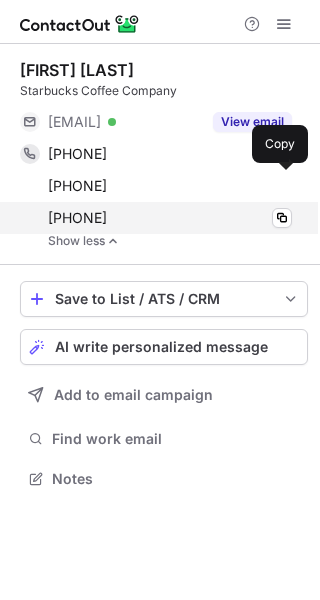 scroll, scrollTop: 10, scrollLeft: 10, axis: both 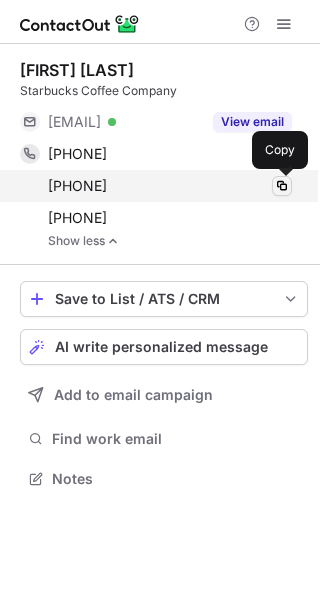 click at bounding box center (282, 186) 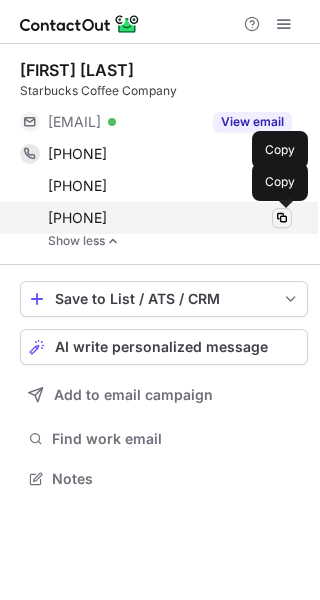click at bounding box center (282, 218) 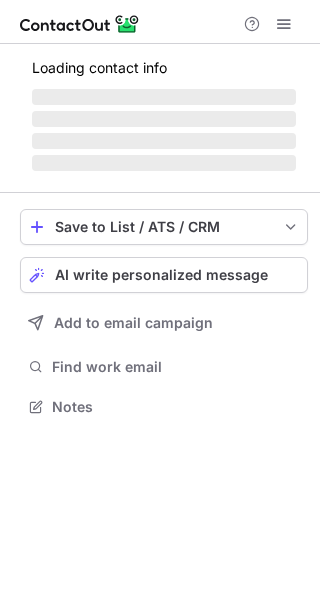 scroll, scrollTop: 0, scrollLeft: 0, axis: both 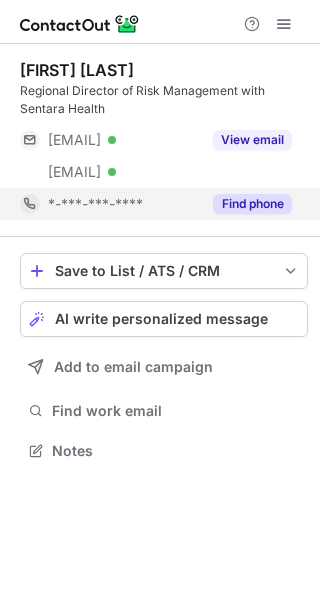 click on "Find phone" at bounding box center (252, 204) 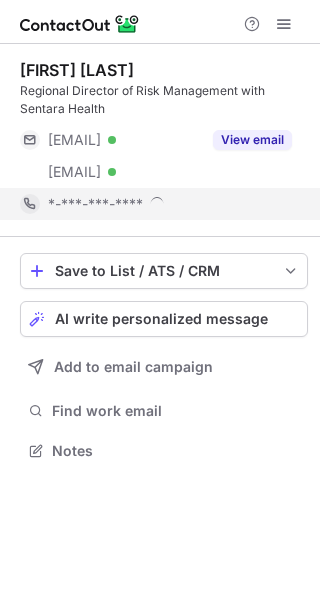 scroll, scrollTop: 10, scrollLeft: 10, axis: both 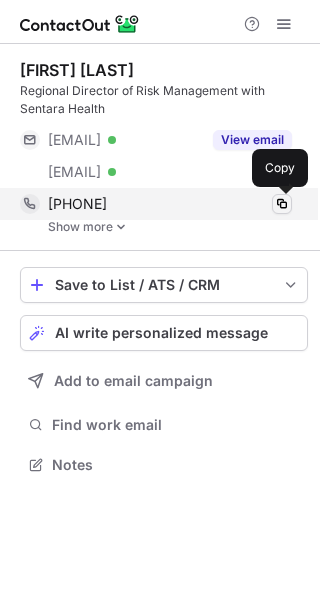 click at bounding box center [282, 204] 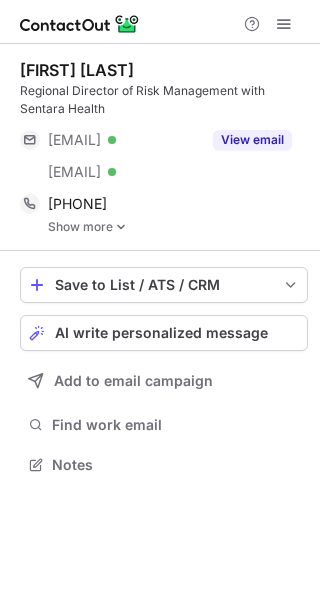 click on "Show more" at bounding box center (178, 227) 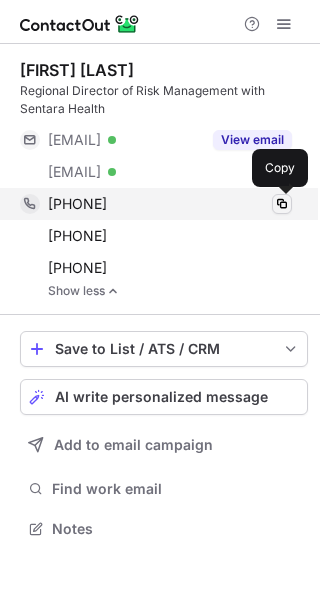 click at bounding box center [282, 204] 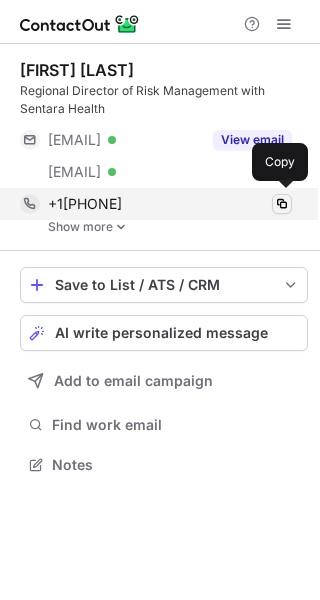 scroll, scrollTop: 0, scrollLeft: 0, axis: both 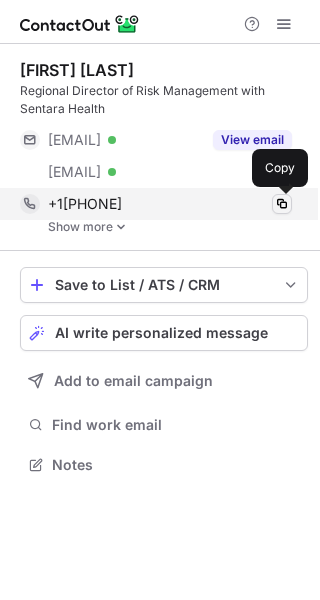 click at bounding box center [282, 204] 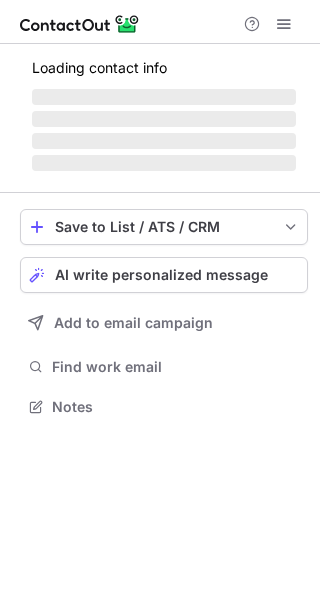 scroll, scrollTop: 0, scrollLeft: 0, axis: both 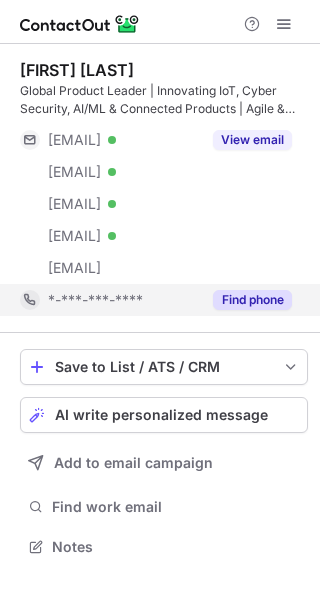 click on "Find phone" at bounding box center [252, 300] 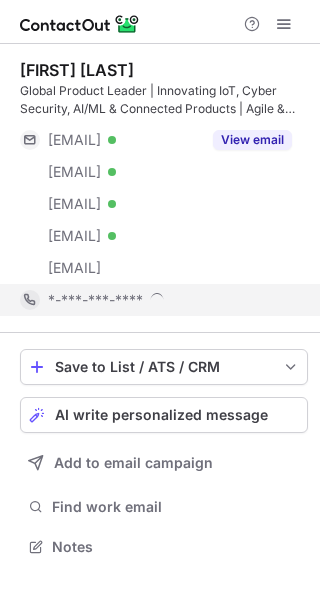 scroll, scrollTop: 10, scrollLeft: 10, axis: both 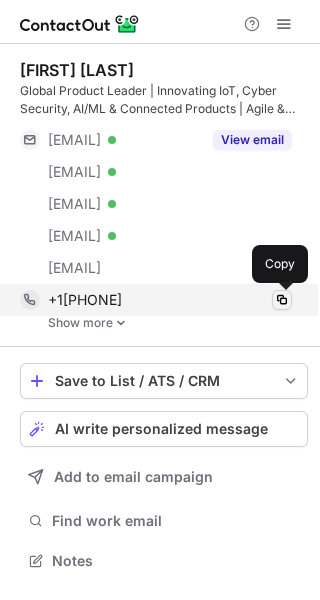 click at bounding box center [282, 300] 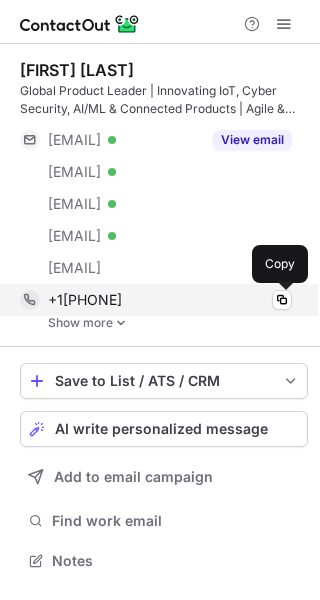 type 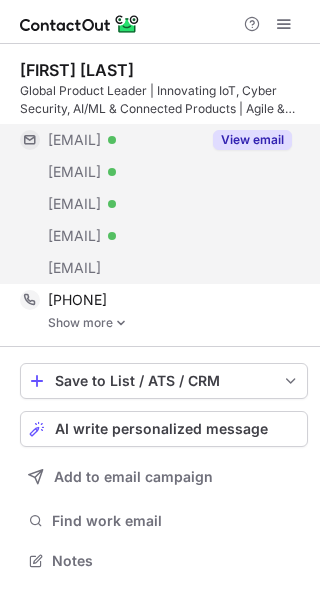 scroll, scrollTop: 0, scrollLeft: 0, axis: both 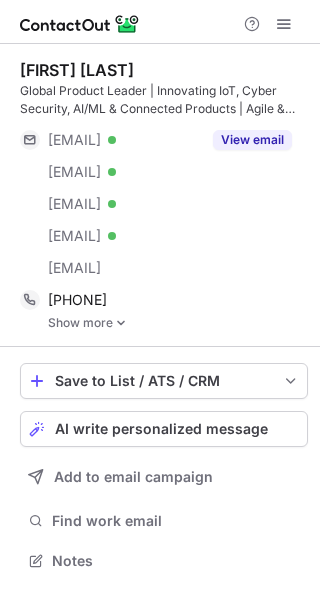 click on "Show more" at bounding box center [178, 323] 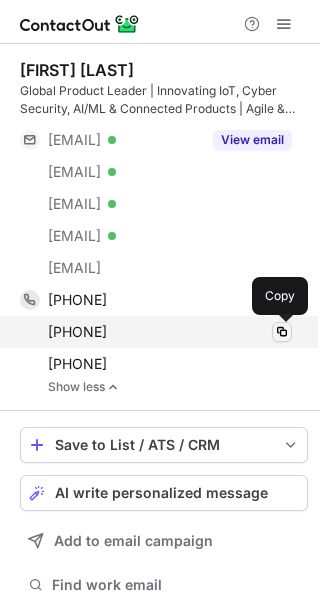 click at bounding box center [282, 332] 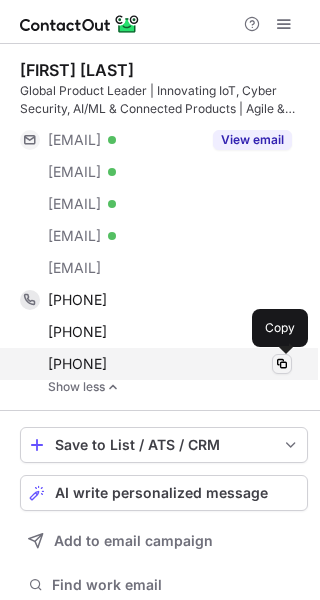 click at bounding box center [282, 364] 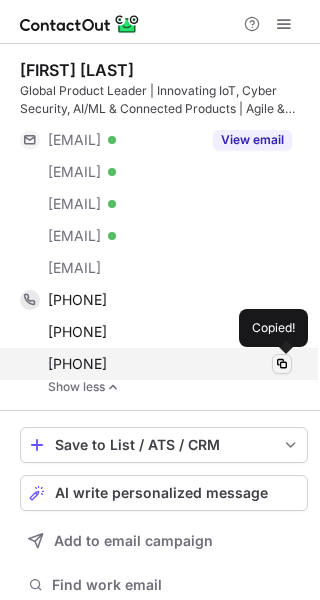 type 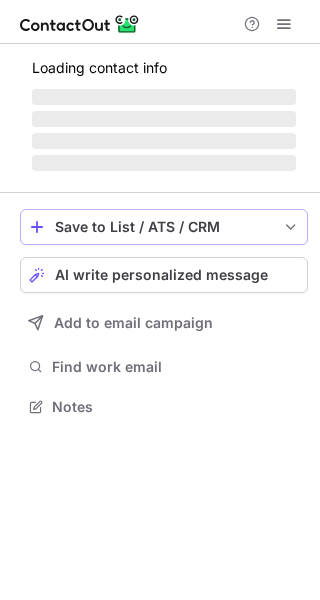 scroll, scrollTop: 0, scrollLeft: 0, axis: both 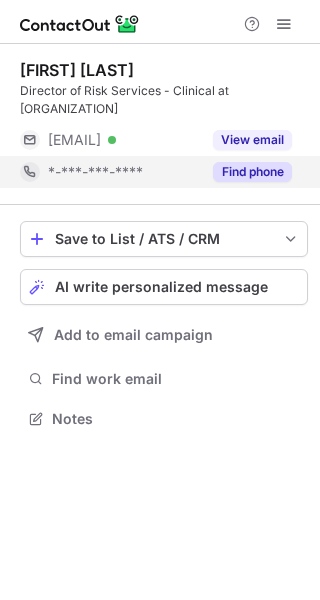 click on "Find phone" at bounding box center [252, 172] 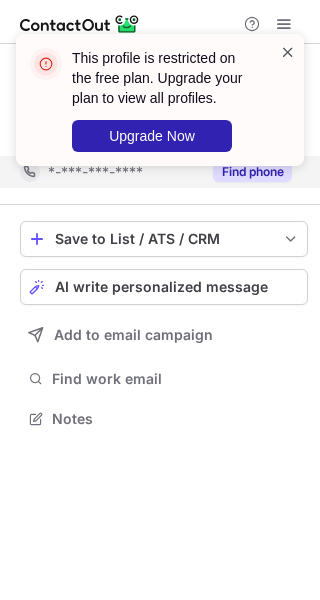 click at bounding box center (288, 52) 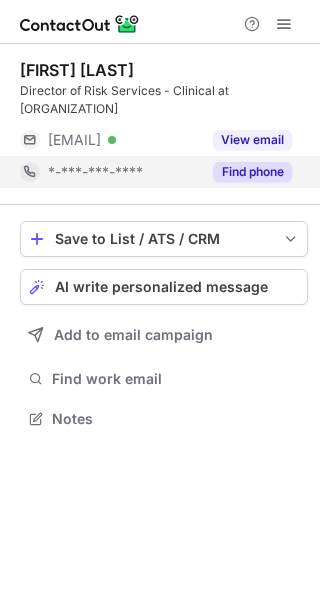 click on "This profile is restricted on the free plan. Upgrade your plan to view all profiles. Upgrade Now" at bounding box center [160, 34] 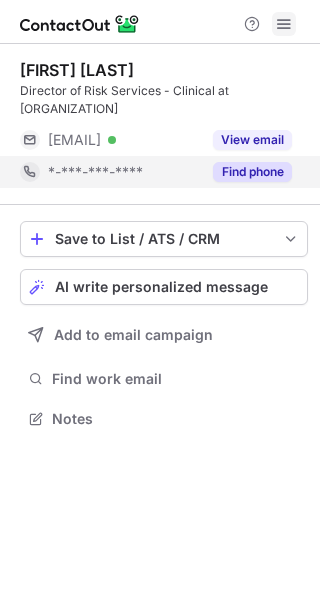 click at bounding box center (284, 24) 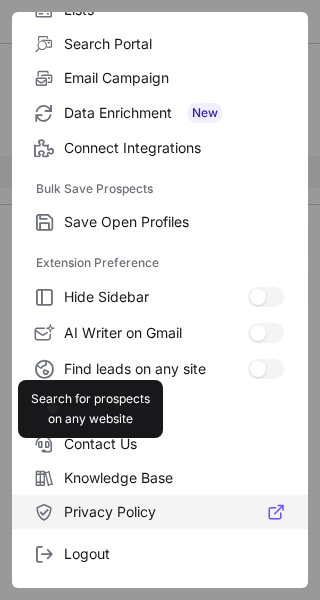 scroll, scrollTop: 233, scrollLeft: 0, axis: vertical 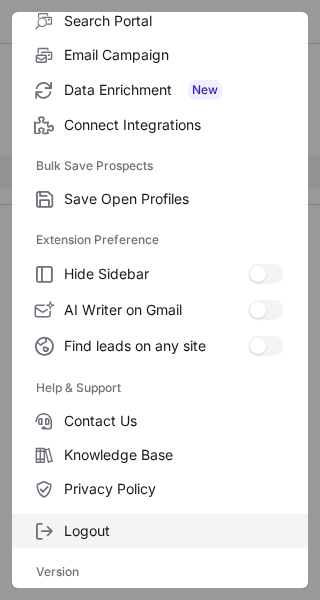 click on "Logout" at bounding box center (174, 531) 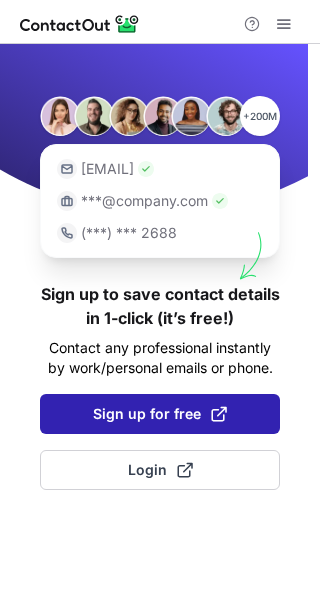 click on "Sign up for free" at bounding box center (160, 414) 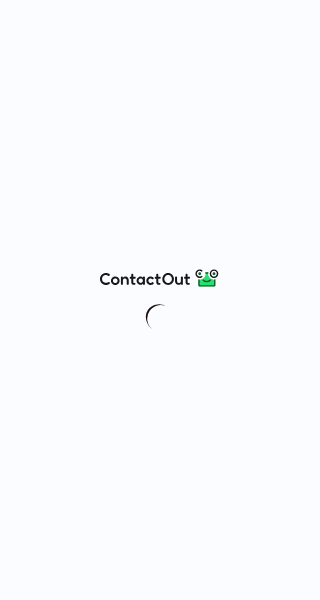 scroll, scrollTop: 0, scrollLeft: 0, axis: both 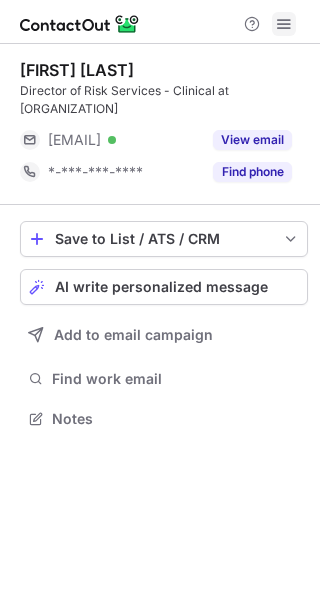 click at bounding box center [284, 24] 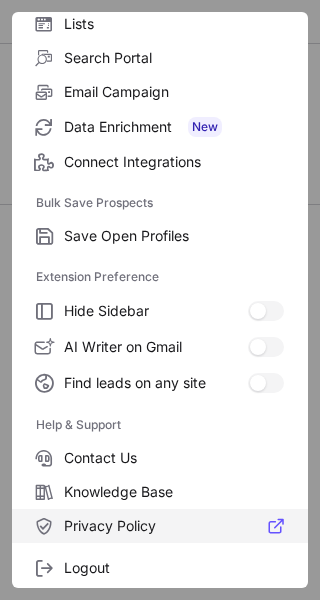 scroll, scrollTop: 233, scrollLeft: 0, axis: vertical 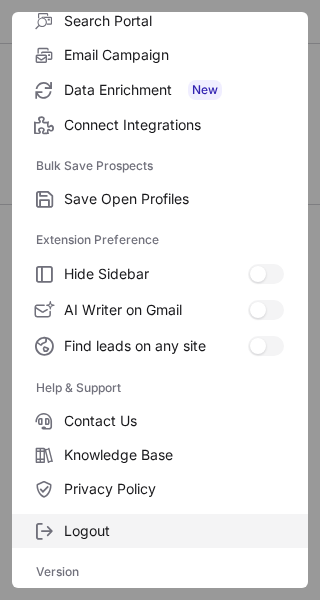 click on "Logout" at bounding box center (174, 531) 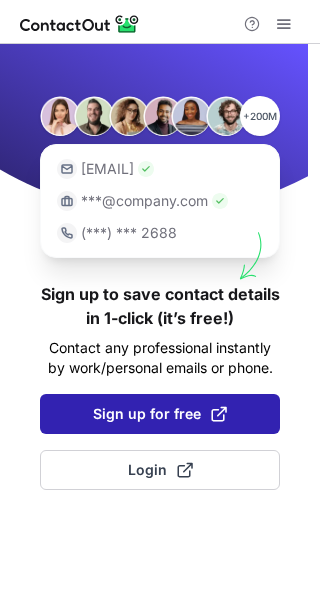 click on "Sign up for free" at bounding box center [160, 414] 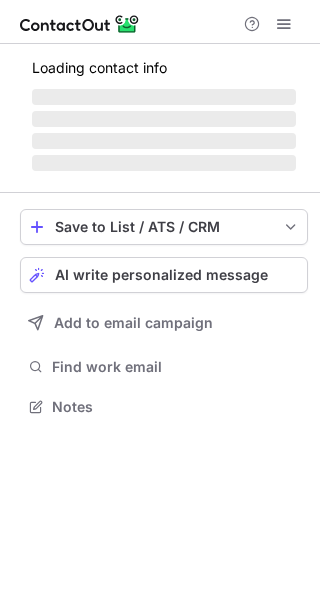 scroll, scrollTop: 0, scrollLeft: 0, axis: both 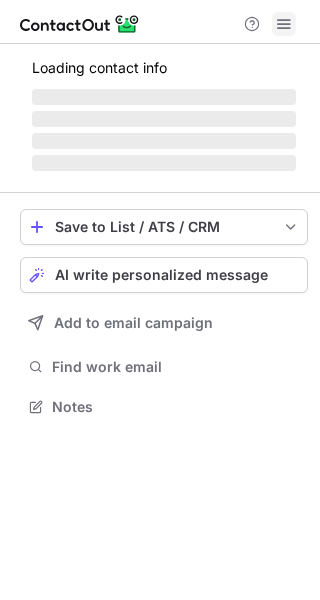 click at bounding box center [284, 24] 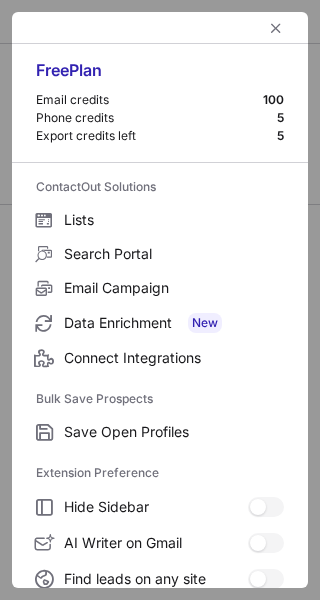 scroll, scrollTop: 10, scrollLeft: 10, axis: both 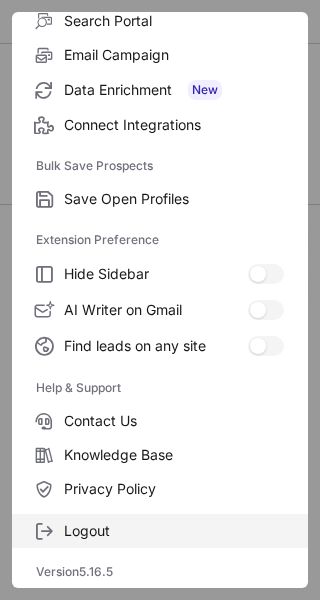 click on "Logout" at bounding box center (174, 531) 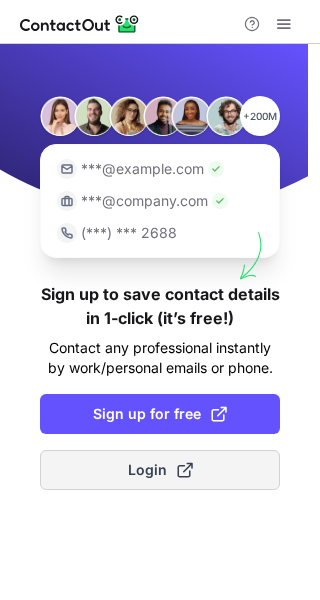 click on "Login" at bounding box center (160, 470) 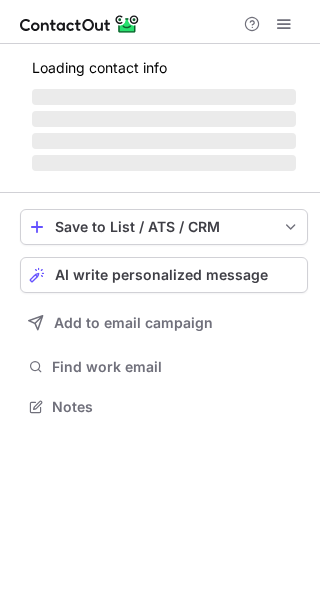 scroll, scrollTop: 0, scrollLeft: 0, axis: both 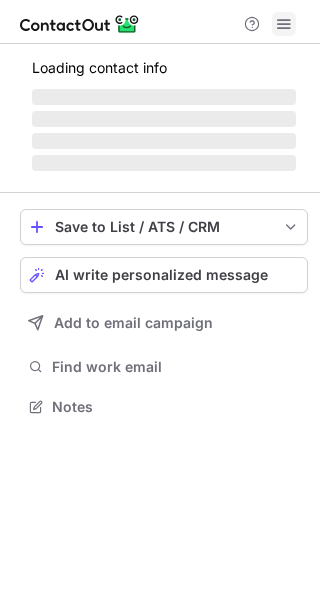 click at bounding box center [284, 24] 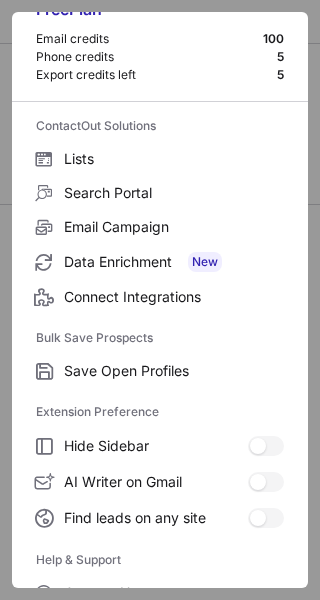 scroll, scrollTop: 233, scrollLeft: 0, axis: vertical 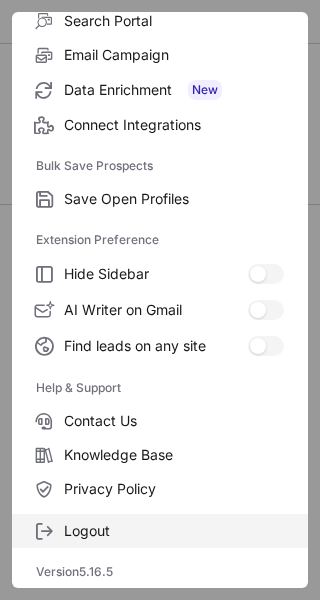 click on "Logout" at bounding box center [174, 531] 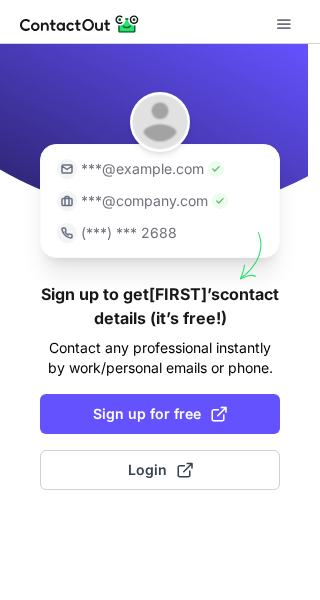 scroll, scrollTop: 0, scrollLeft: 0, axis: both 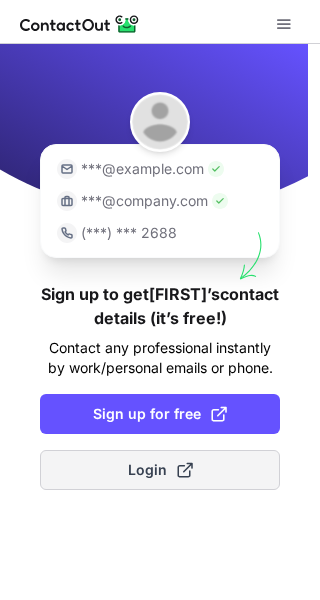click on "Login" at bounding box center [160, 470] 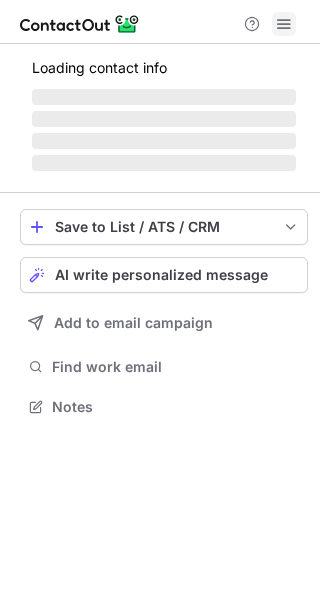 scroll, scrollTop: 0, scrollLeft: 0, axis: both 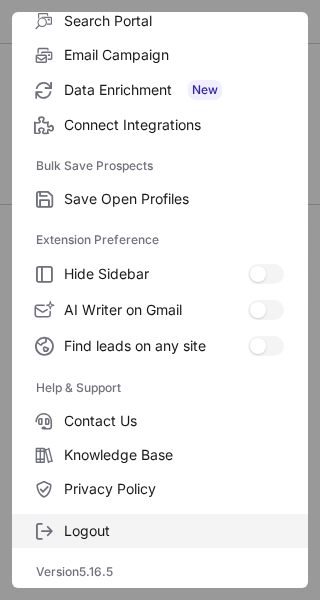 click on "Logout" at bounding box center (174, 531) 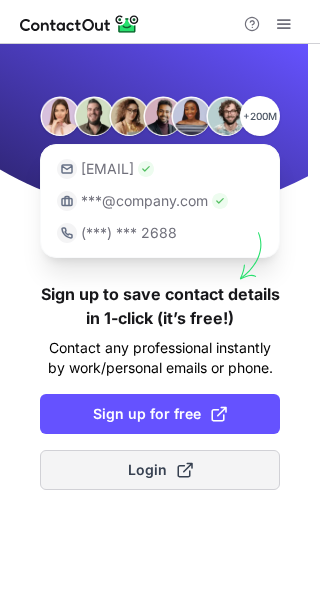 click on "Login" at bounding box center [160, 470] 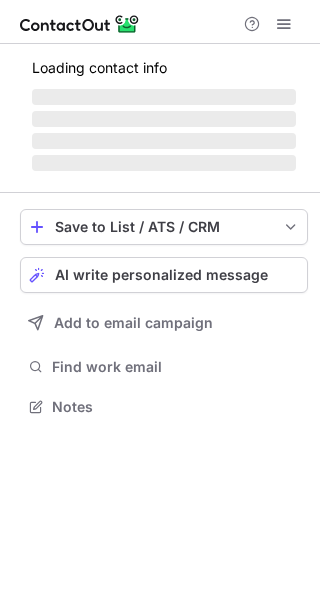 scroll, scrollTop: 0, scrollLeft: 0, axis: both 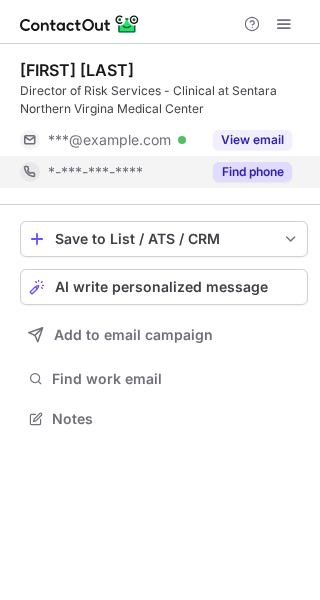 click on "Find phone" at bounding box center [252, 172] 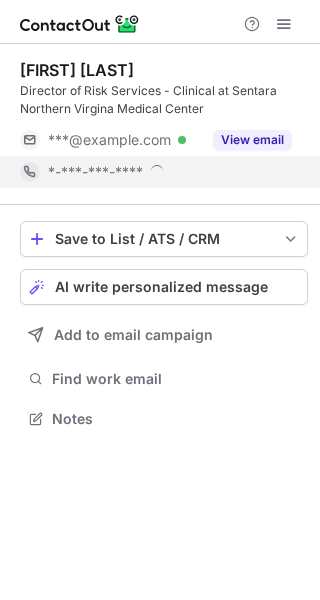 scroll, scrollTop: 10, scrollLeft: 10, axis: both 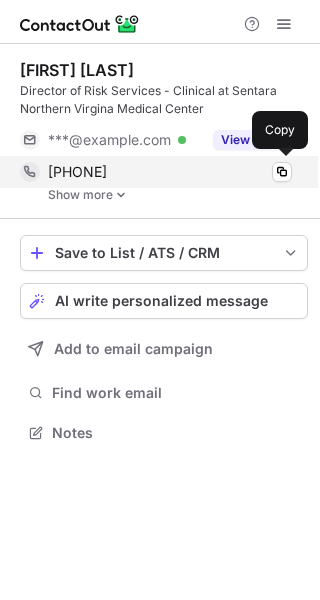 click on "+18457058548" at bounding box center [170, 172] 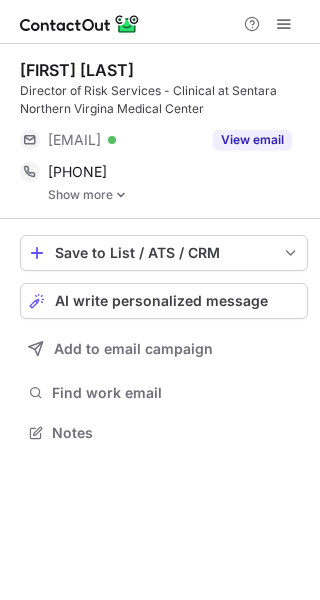 scroll, scrollTop: 0, scrollLeft: 0, axis: both 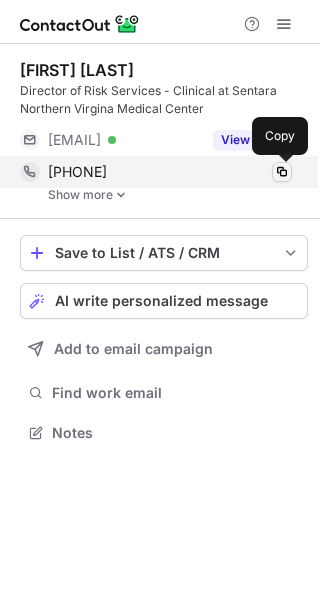 click at bounding box center [282, 172] 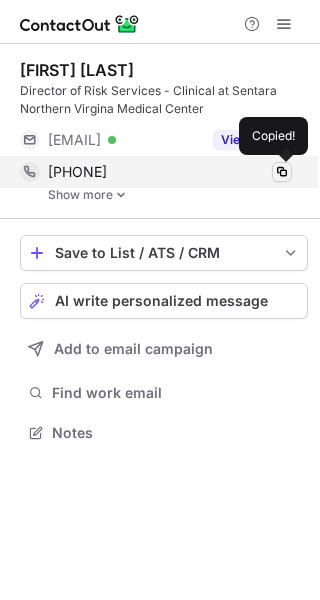 type 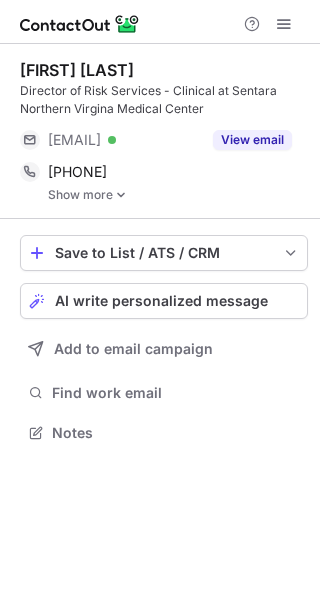 click on "Show more" at bounding box center [178, 195] 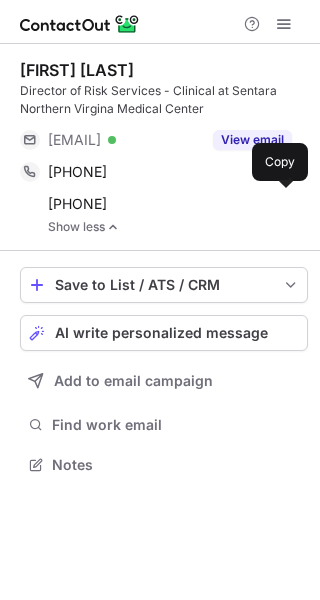 scroll, scrollTop: 10, scrollLeft: 10, axis: both 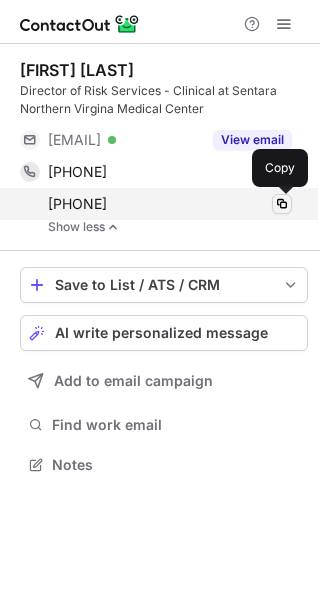 click at bounding box center (282, 204) 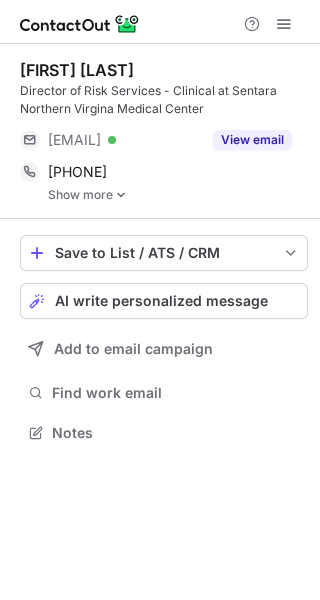 scroll, scrollTop: 0, scrollLeft: 0, axis: both 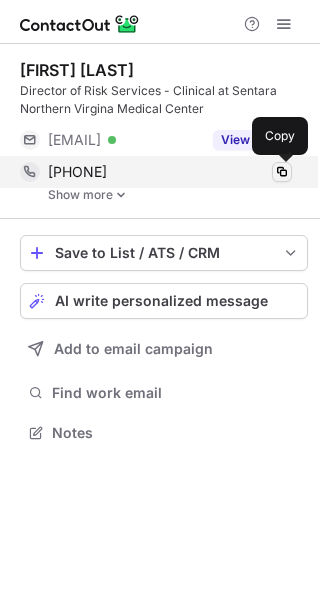 click at bounding box center (282, 172) 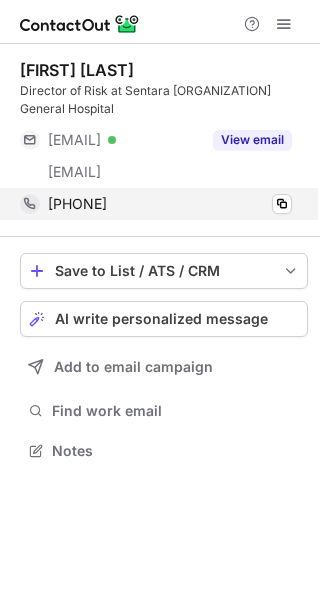 scroll, scrollTop: 0, scrollLeft: 0, axis: both 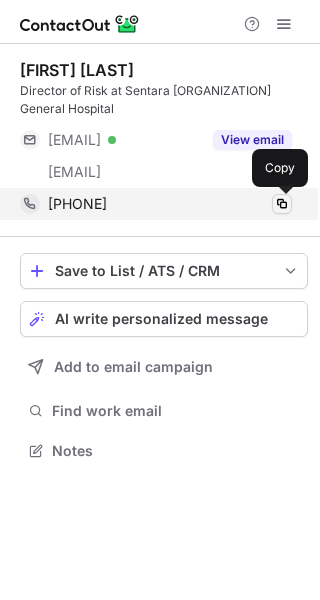 click at bounding box center [282, 204] 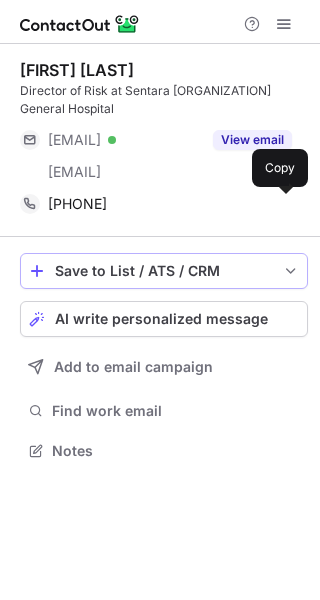 type 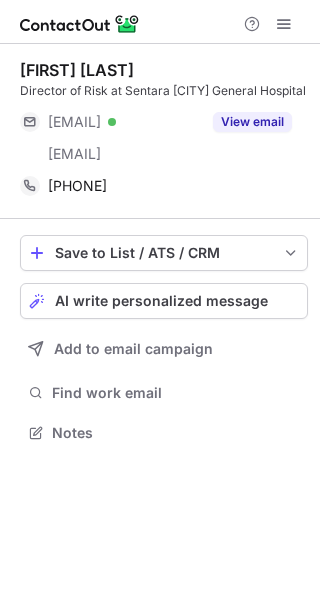 scroll, scrollTop: 0, scrollLeft: 0, axis: both 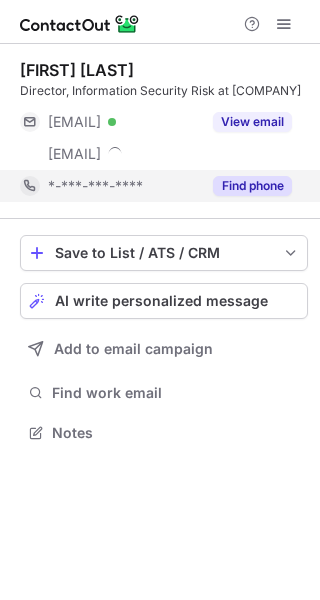 click on "Find phone" at bounding box center (252, 186) 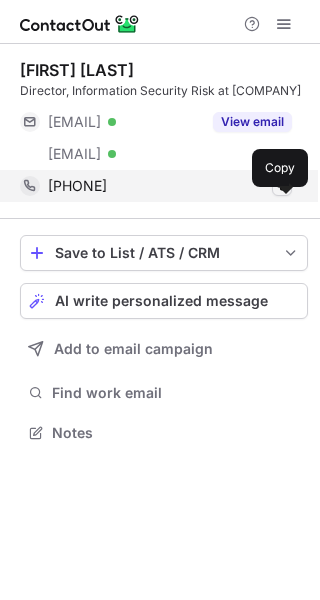 click at bounding box center (282, 186) 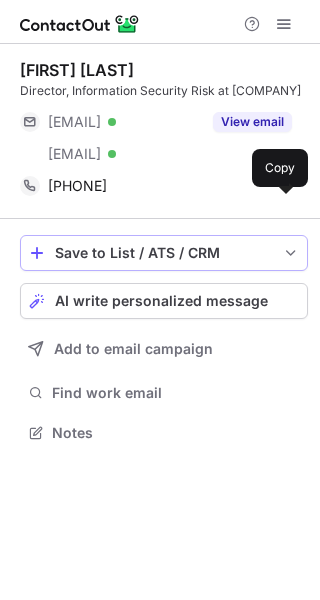 type 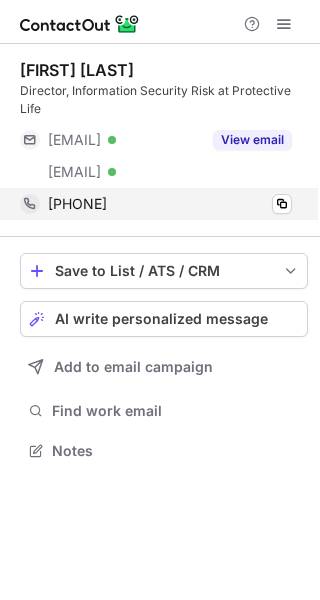 scroll, scrollTop: 0, scrollLeft: 0, axis: both 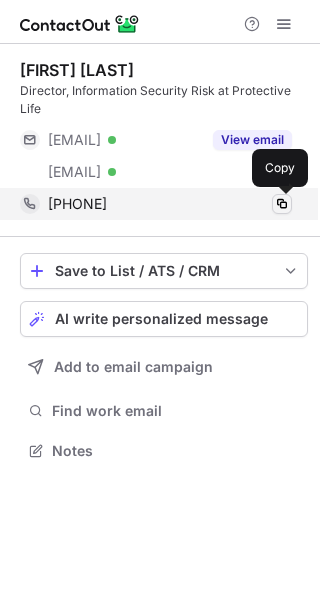 click at bounding box center [282, 204] 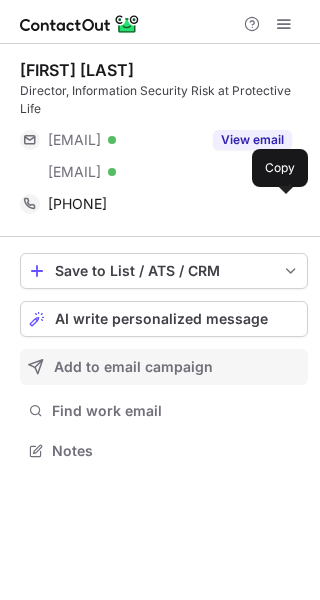 type 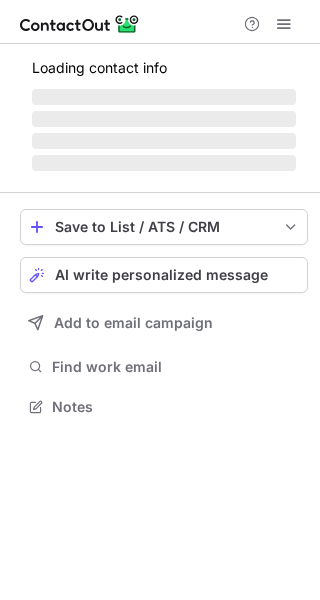scroll, scrollTop: 0, scrollLeft: 0, axis: both 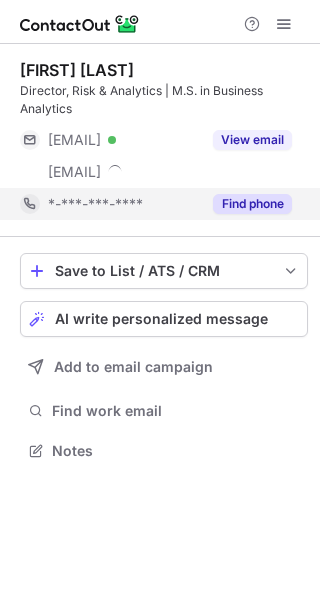 click on "Find phone" at bounding box center (252, 204) 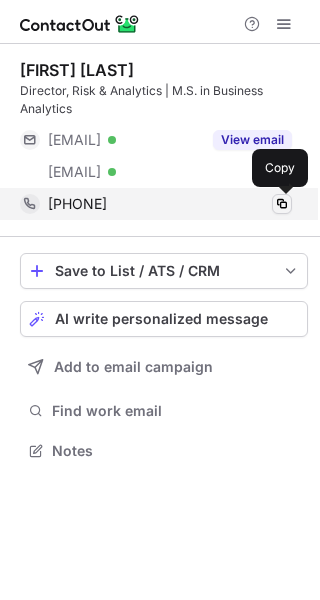 click at bounding box center [282, 204] 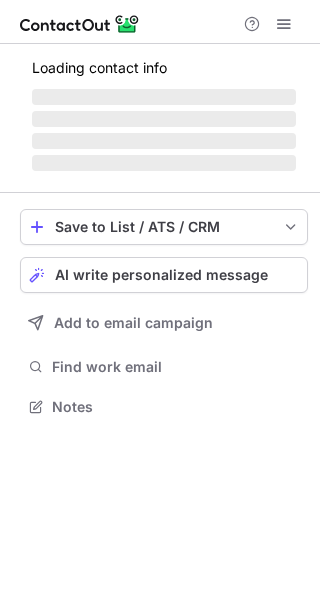 scroll, scrollTop: 0, scrollLeft: 0, axis: both 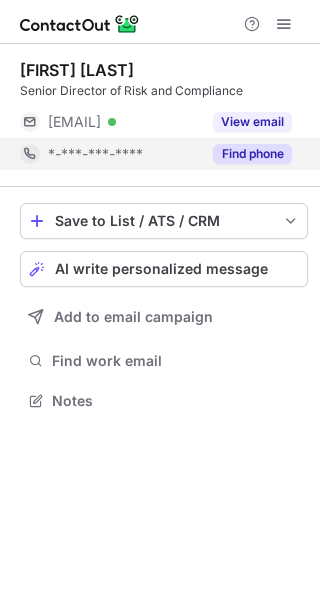 click on "Find phone" at bounding box center [246, 154] 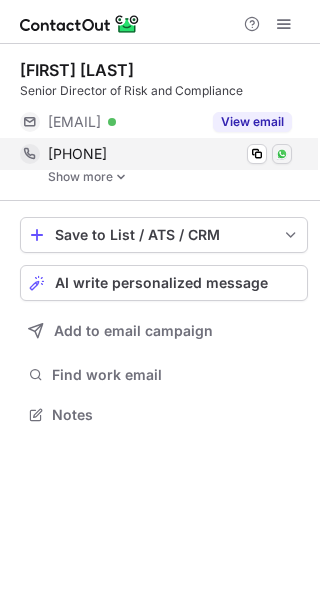 scroll, scrollTop: 10, scrollLeft: 10, axis: both 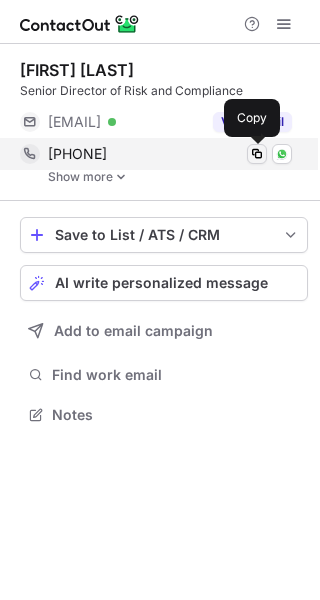 click at bounding box center (257, 154) 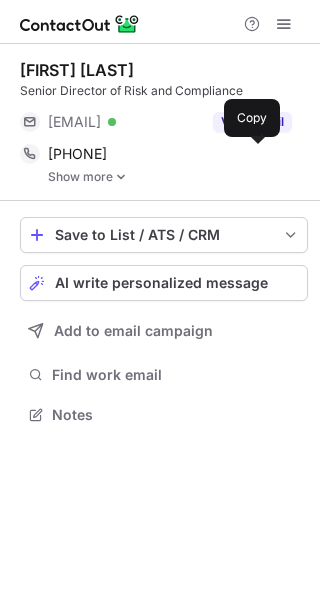 type 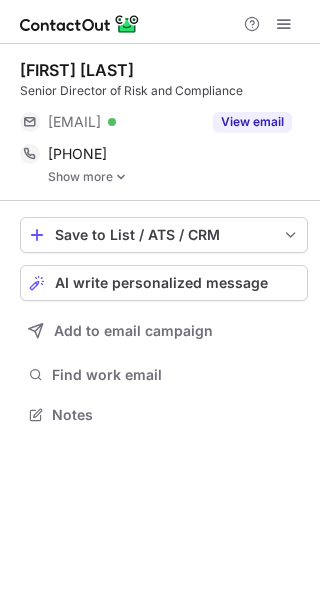 click at bounding box center (121, 177) 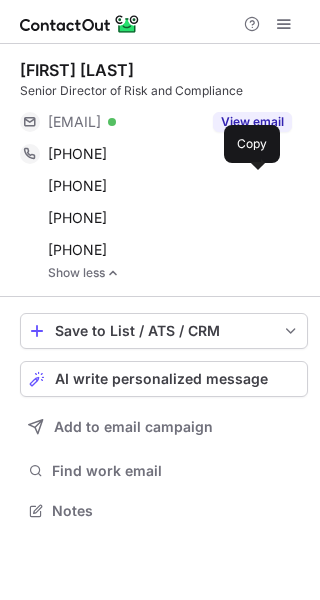 scroll, scrollTop: 10, scrollLeft: 10, axis: both 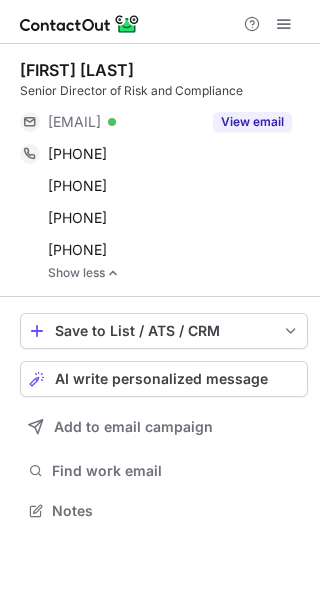 click at bounding box center [113, 273] 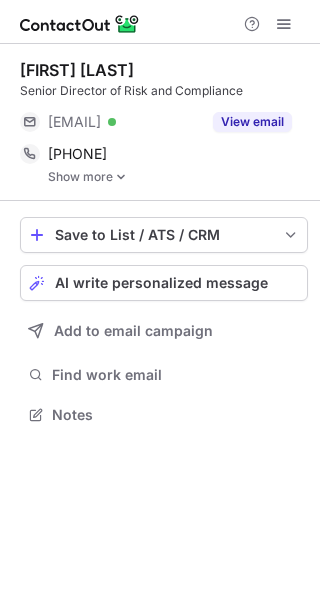 click on "Show more" at bounding box center [178, 177] 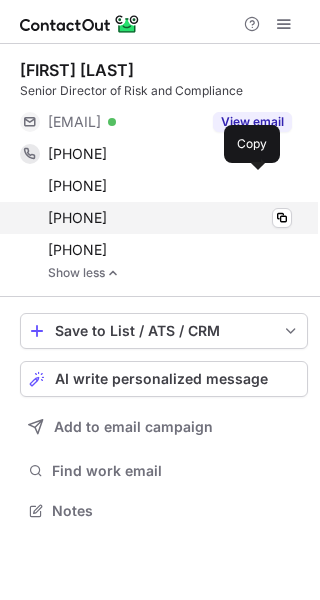 scroll, scrollTop: 10, scrollLeft: 10, axis: both 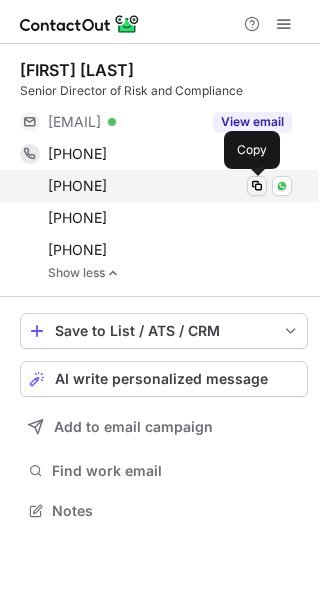 click at bounding box center [257, 186] 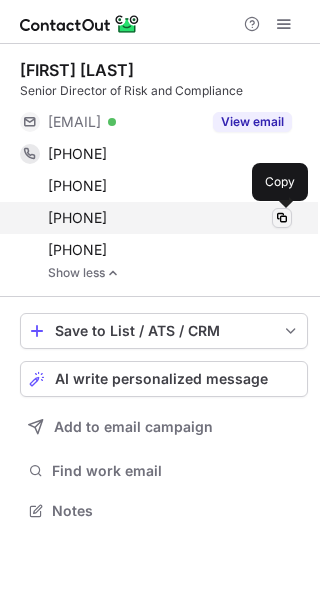 click at bounding box center [282, 218] 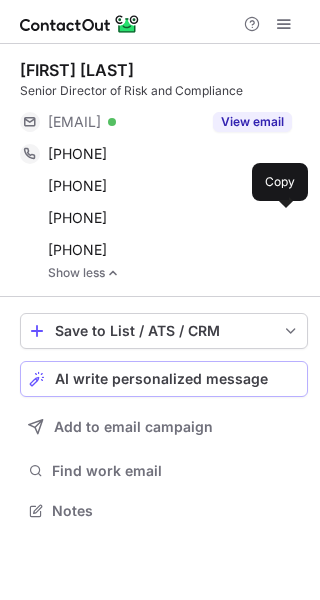 type 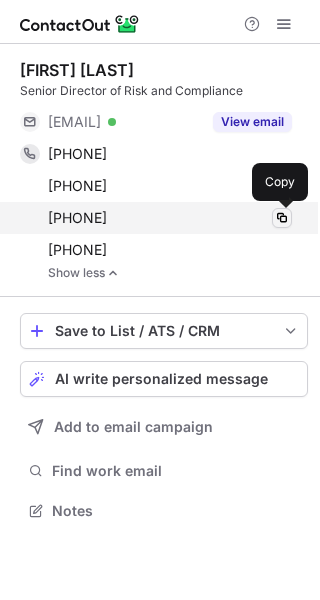 click at bounding box center [282, 218] 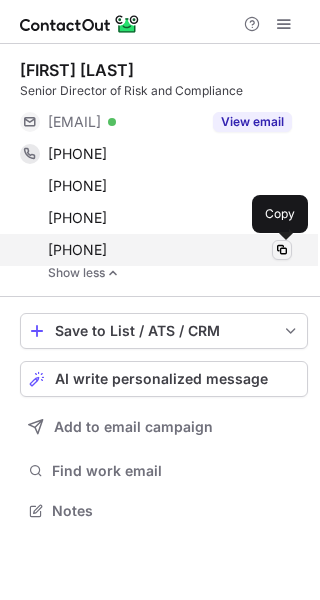 click at bounding box center (282, 250) 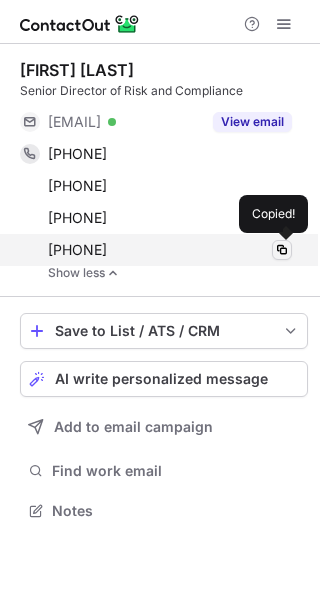 type 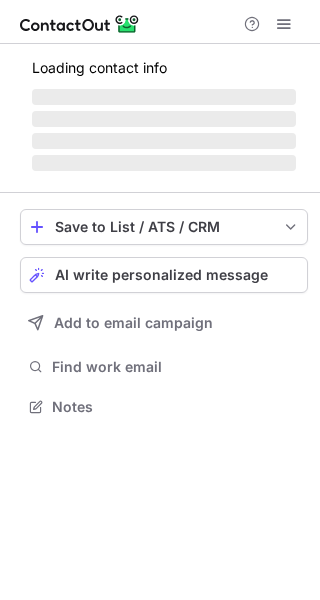 scroll, scrollTop: 0, scrollLeft: 0, axis: both 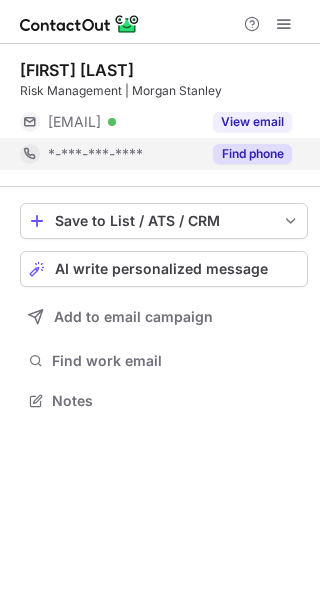 click on "Find phone" at bounding box center (246, 154) 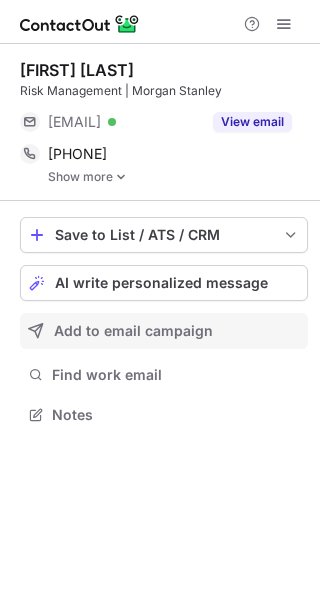 scroll, scrollTop: 10, scrollLeft: 10, axis: both 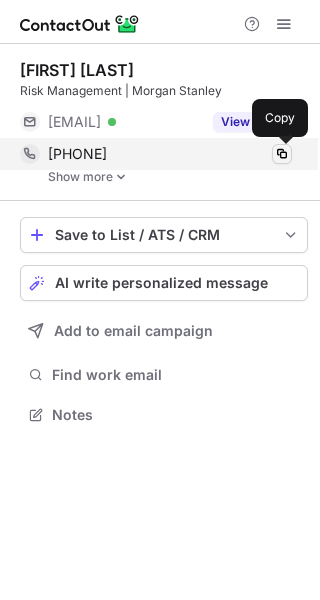 click at bounding box center [282, 154] 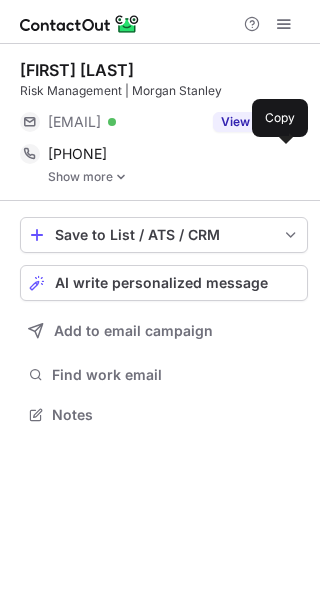 click on "Show more" at bounding box center (178, 177) 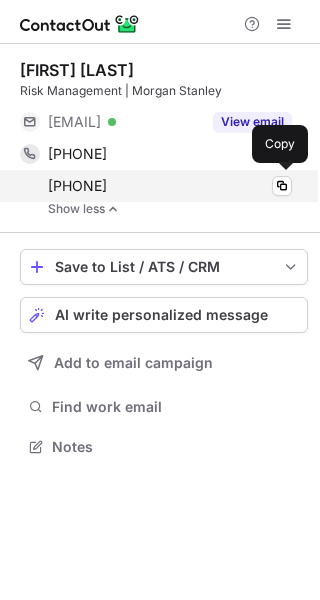 scroll, scrollTop: 10, scrollLeft: 10, axis: both 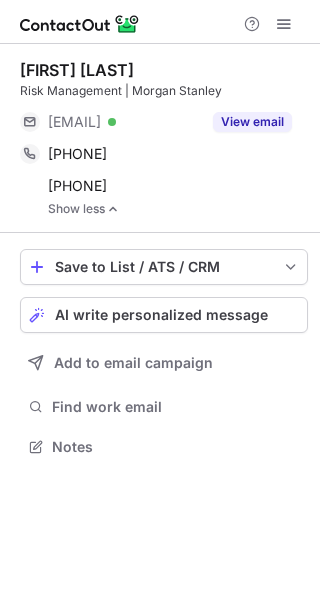 click on "Show less" at bounding box center (178, 209) 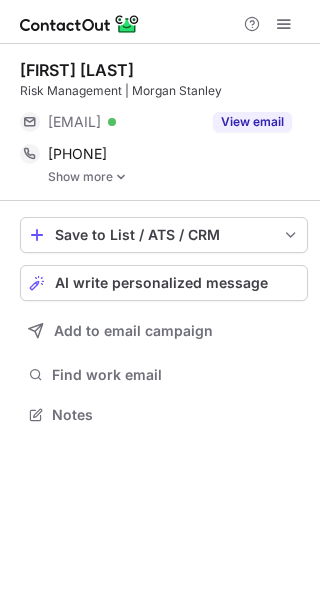 scroll, scrollTop: 401, scrollLeft: 320, axis: both 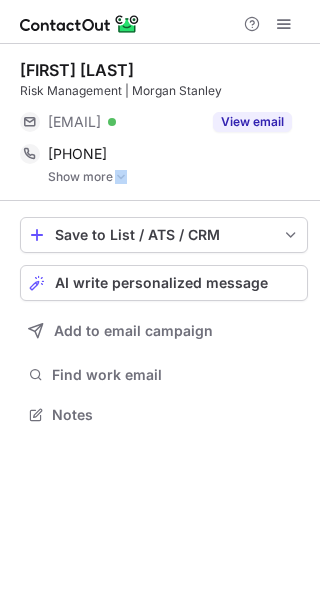 click on "Jodi Wong Risk Management | Morgan Stanley ***@morganstanley.com Verified View email +12066945575 Copy Show more" at bounding box center (164, 122) 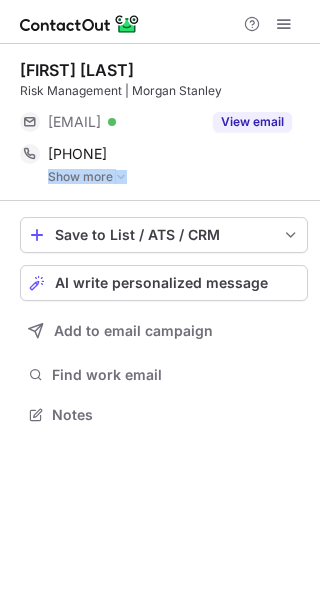 scroll, scrollTop: 10, scrollLeft: 10, axis: both 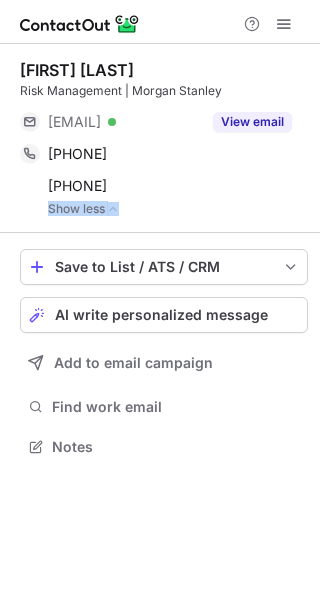 click on "Show less" at bounding box center (178, 209) 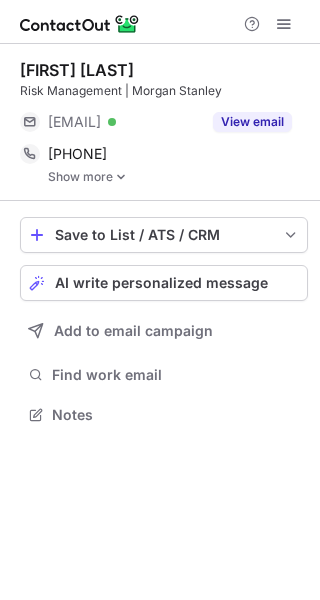scroll, scrollTop: 401, scrollLeft: 320, axis: both 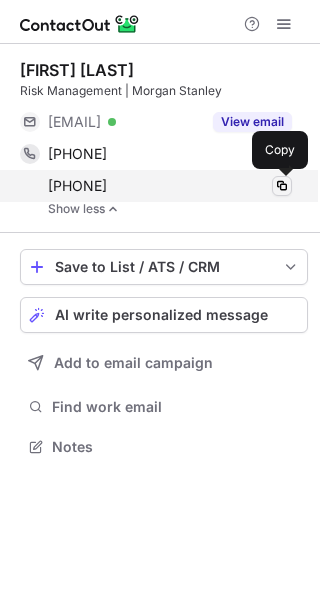 click at bounding box center [282, 186] 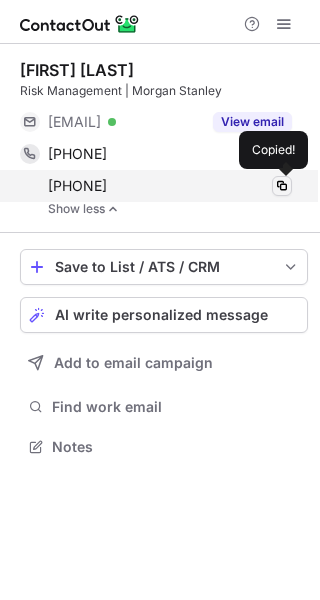 type 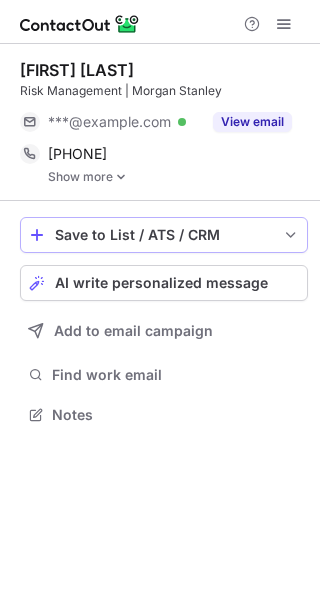 scroll, scrollTop: 0, scrollLeft: 0, axis: both 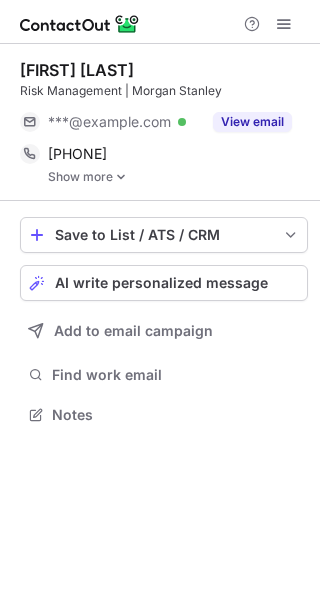 click on "Jodi Wong Risk Management | Morgan Stanley ***@morganstanley.com Verified View email +12066945575 Copy Show more" at bounding box center (164, 122) 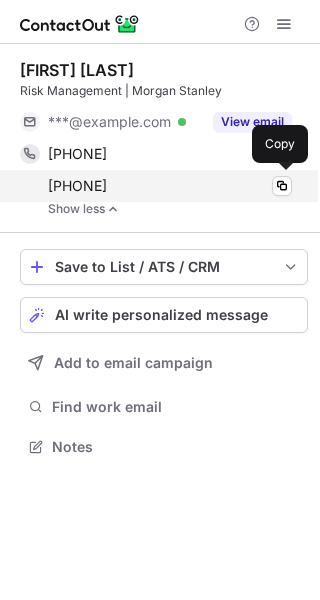 scroll, scrollTop: 10, scrollLeft: 10, axis: both 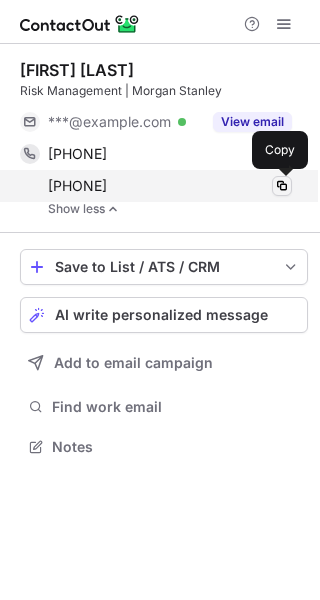 click at bounding box center [282, 186] 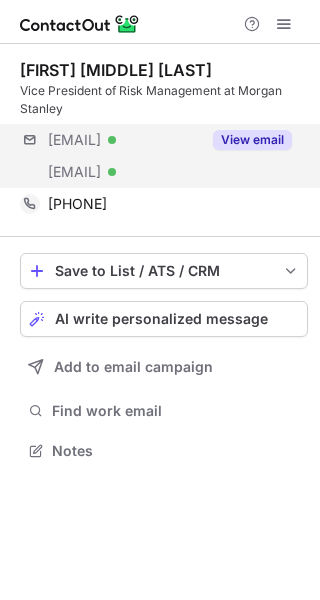 scroll, scrollTop: 0, scrollLeft: 0, axis: both 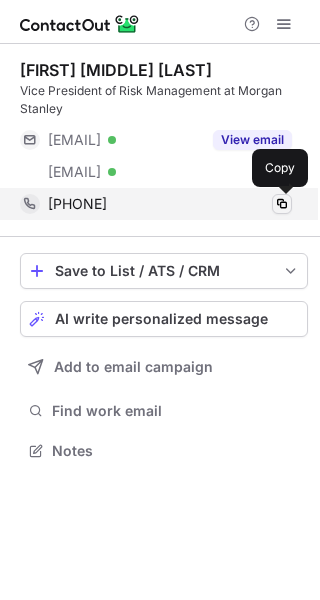 click at bounding box center (282, 204) 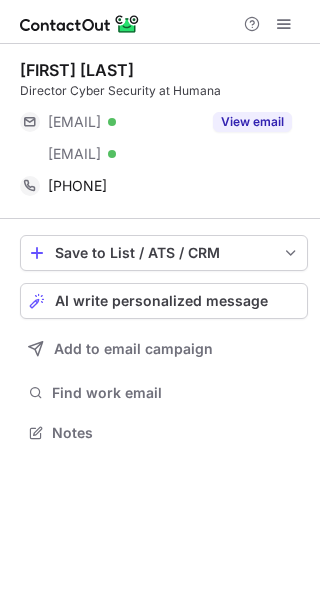 scroll, scrollTop: 0, scrollLeft: 0, axis: both 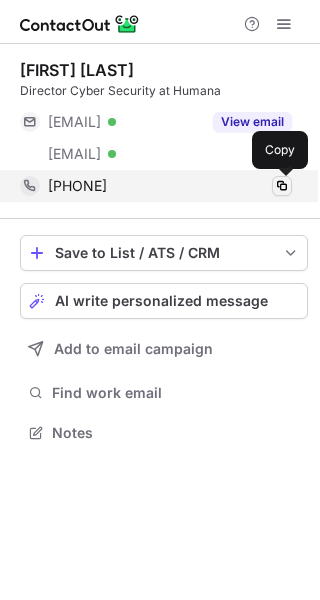 click at bounding box center (282, 186) 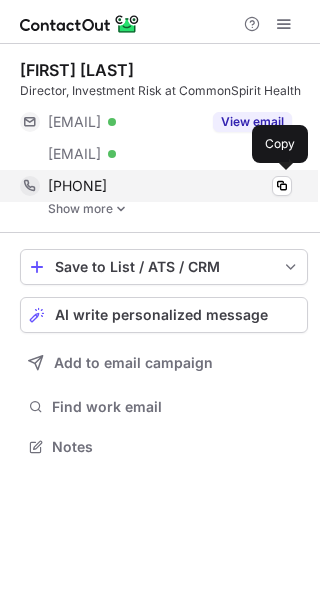scroll, scrollTop: 0, scrollLeft: 0, axis: both 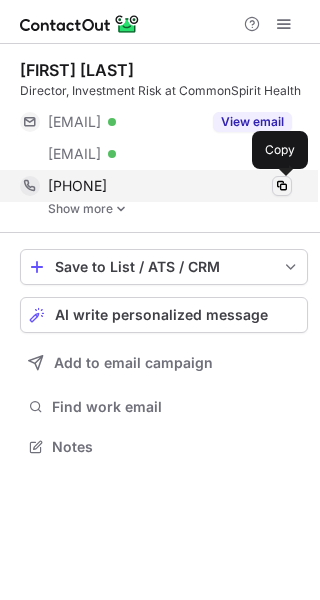click at bounding box center [282, 186] 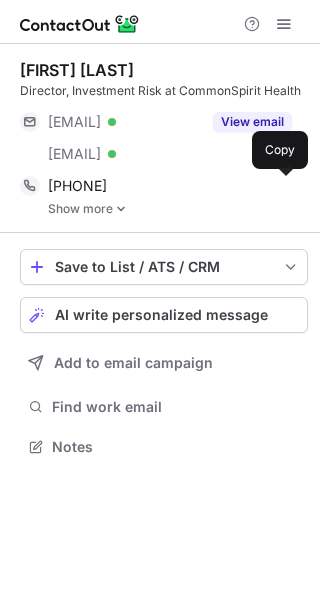 type 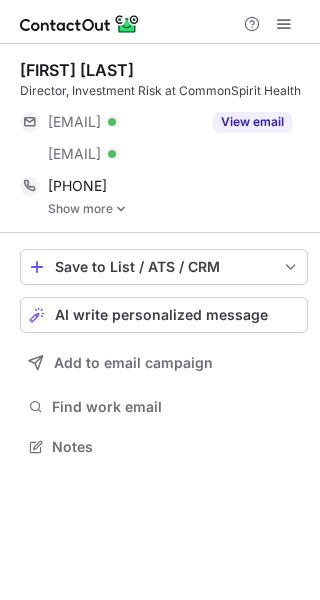 click on "Show more" at bounding box center [178, 209] 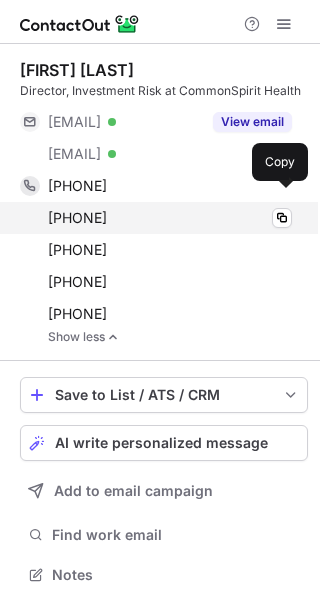 scroll, scrollTop: 10, scrollLeft: 10, axis: both 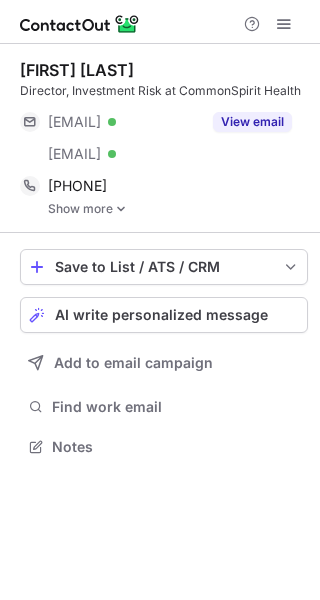 drag, startPoint x: 123, startPoint y: 212, endPoint x: 188, endPoint y: 218, distance: 65.27634 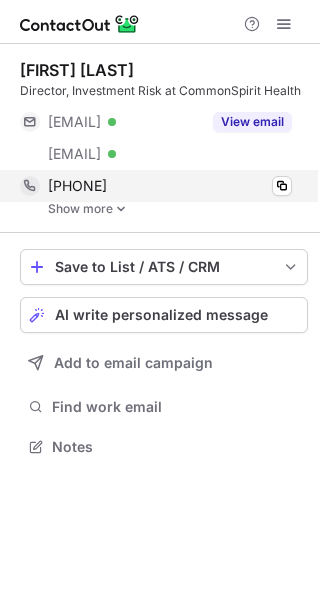 click at bounding box center (121, 209) 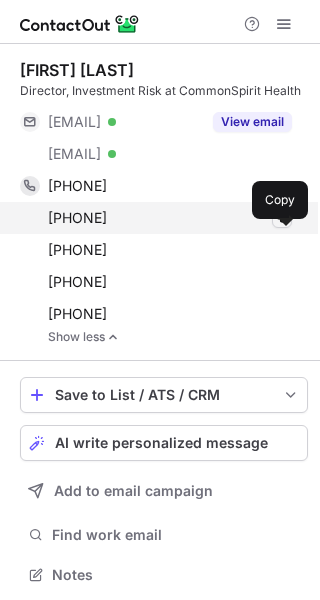 click at bounding box center (282, 218) 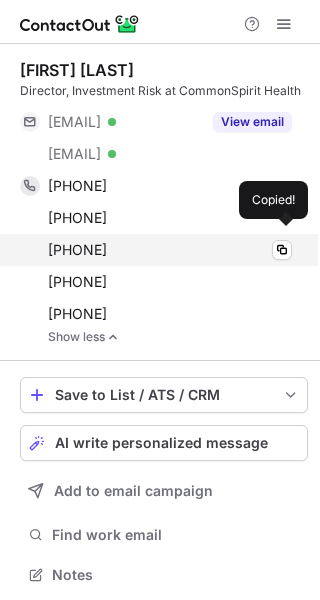 type 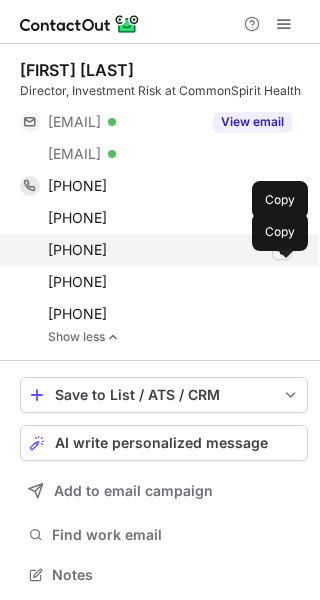 click at bounding box center (282, 250) 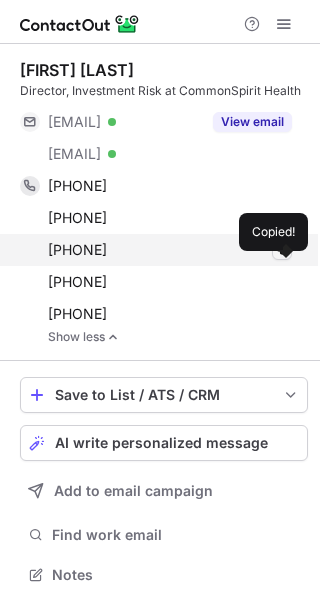 type 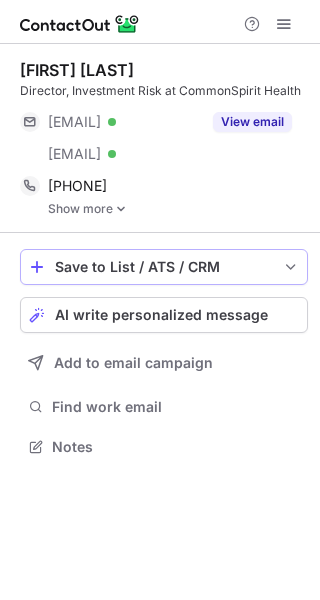 scroll, scrollTop: 0, scrollLeft: 0, axis: both 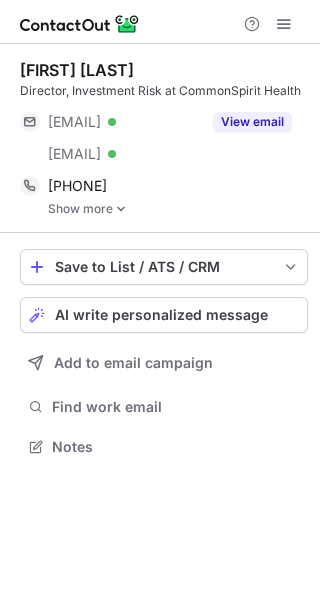 click on "Show more" at bounding box center (178, 209) 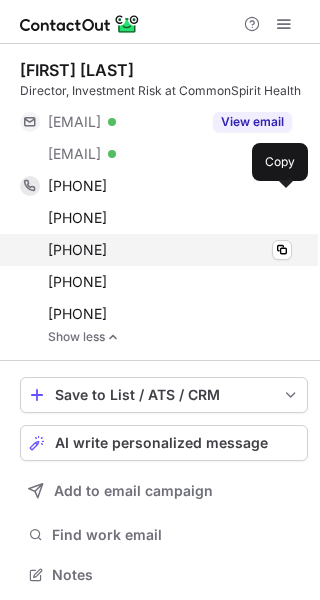 scroll, scrollTop: 10, scrollLeft: 10, axis: both 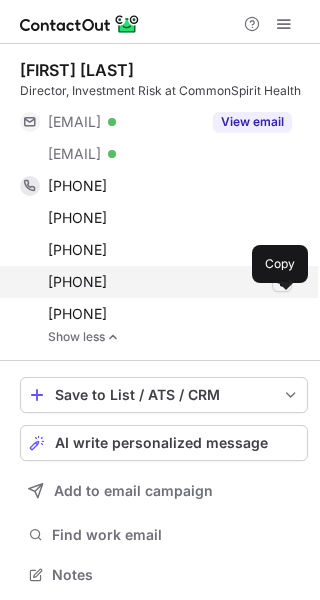 click at bounding box center (282, 282) 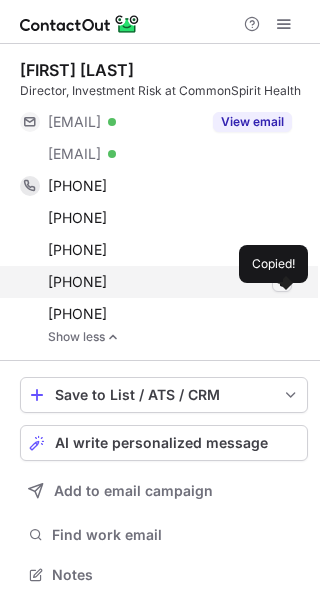 type 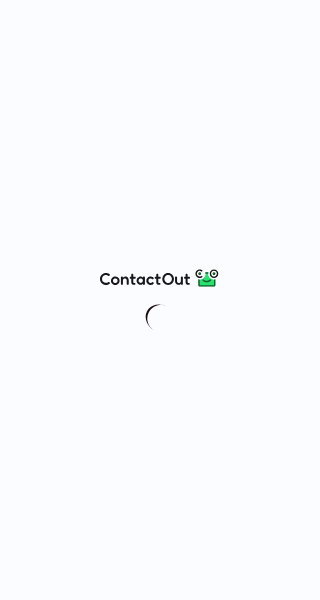 scroll, scrollTop: 0, scrollLeft: 0, axis: both 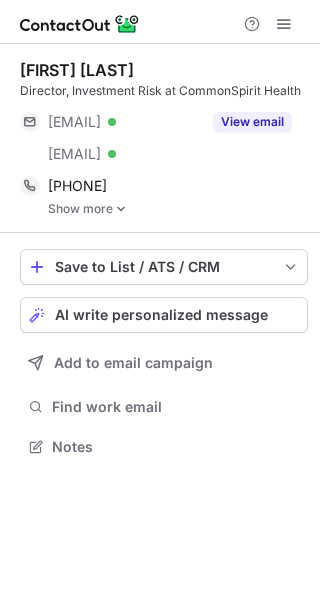 click on "Show more" at bounding box center [178, 209] 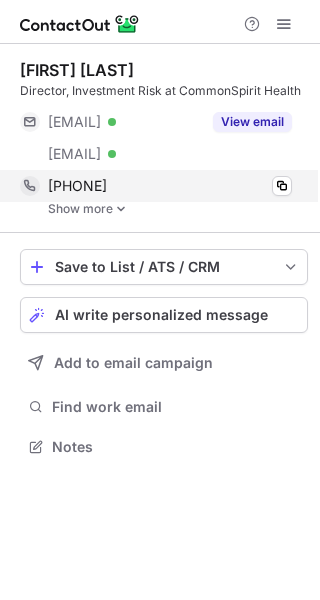 scroll, scrollTop: 10, scrollLeft: 10, axis: both 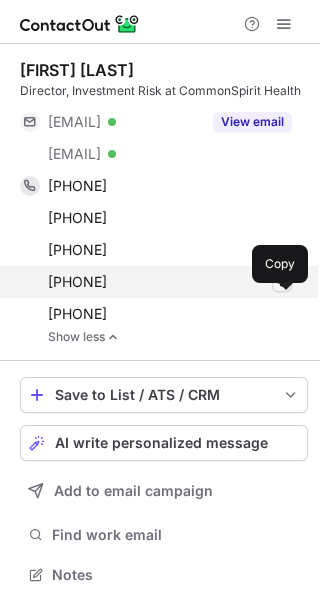 click at bounding box center (282, 282) 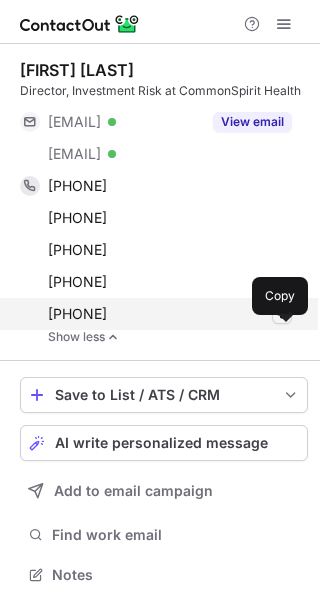 click at bounding box center [282, 314] 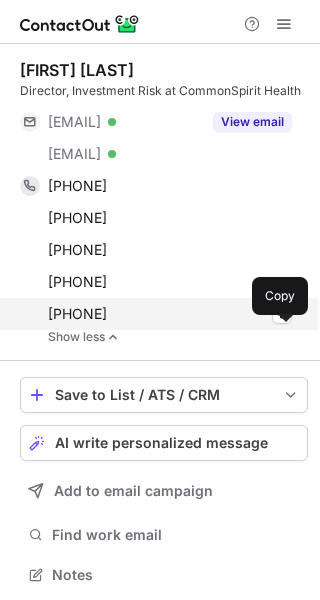type 